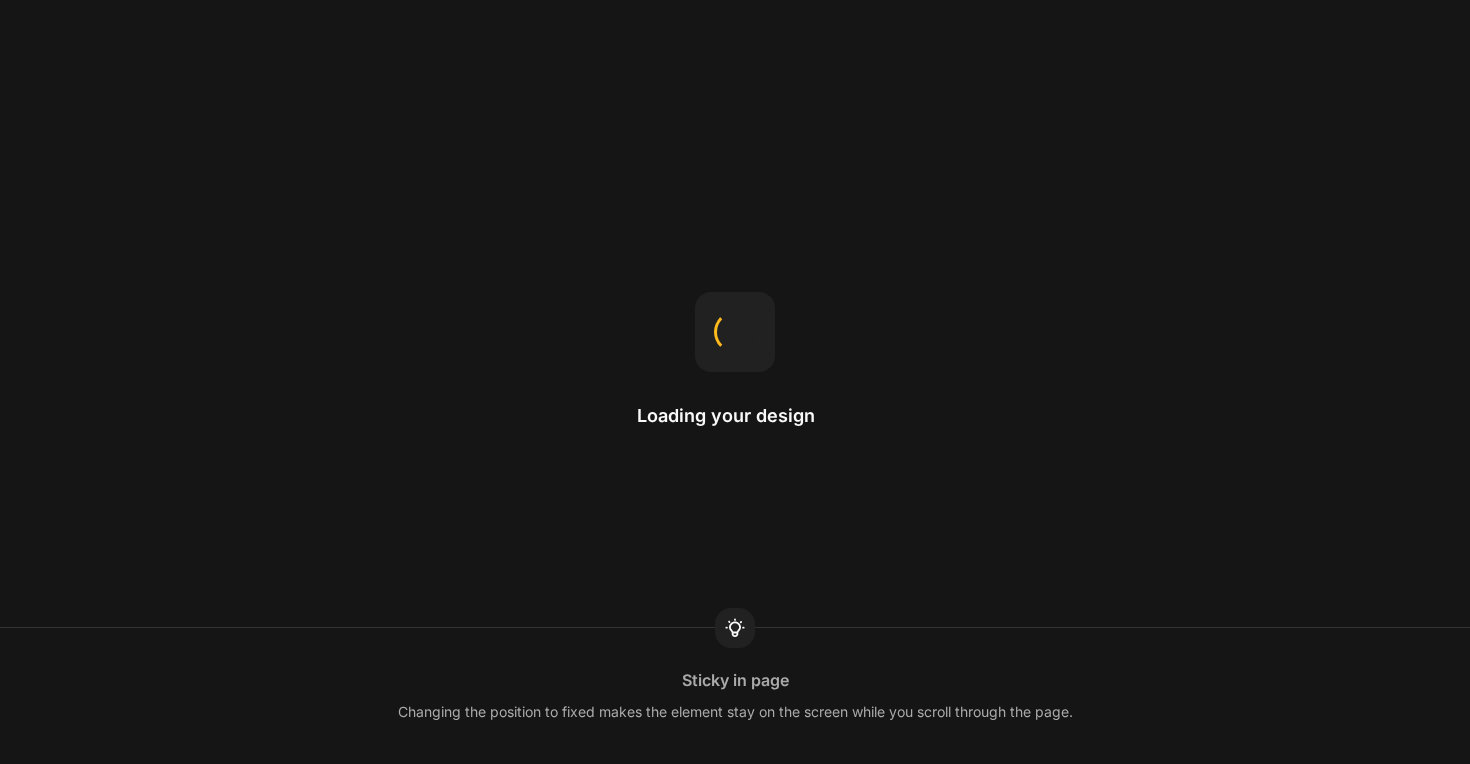 scroll, scrollTop: 0, scrollLeft: 0, axis: both 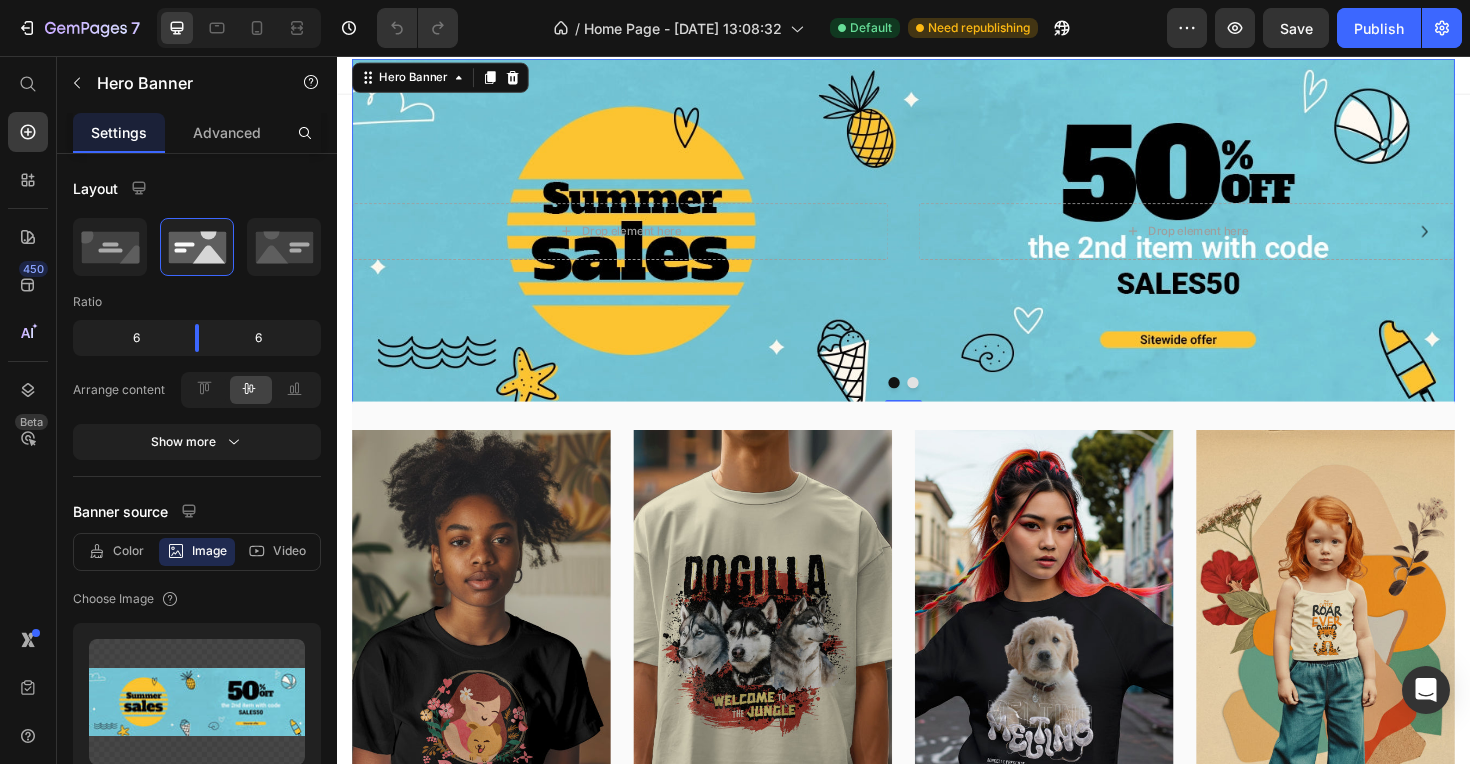 click at bounding box center (937, 241) 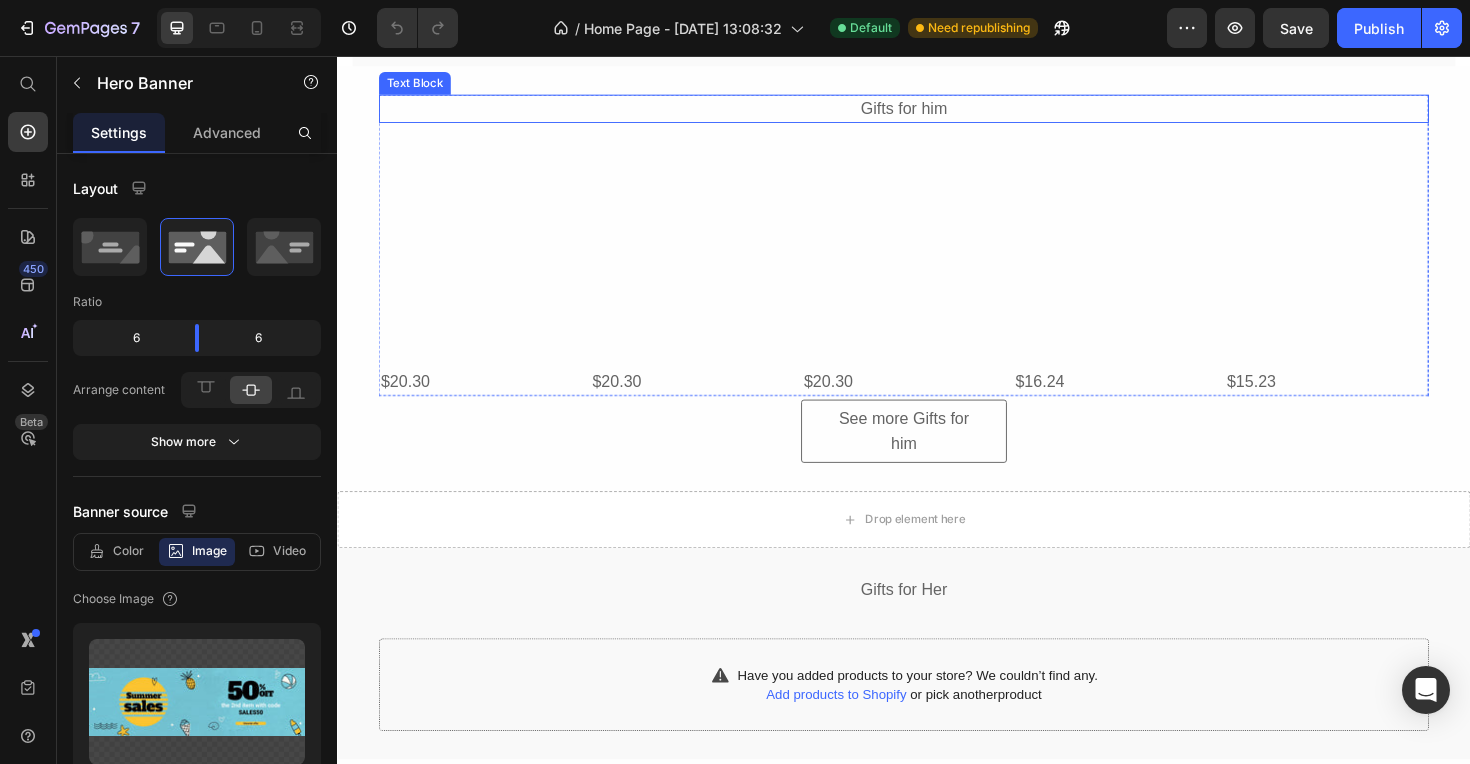 scroll, scrollTop: 1375, scrollLeft: 0, axis: vertical 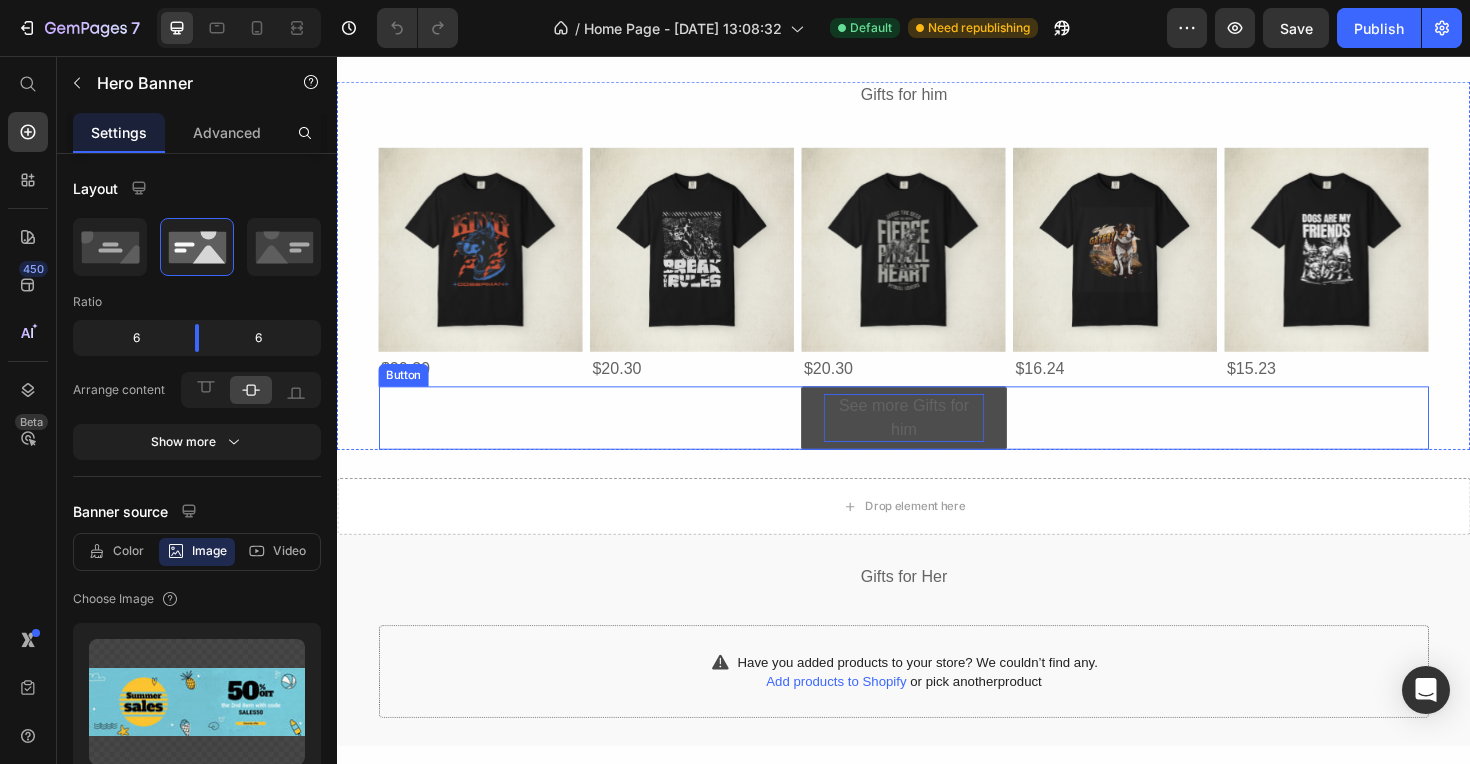 click on "See more Gifts for him" at bounding box center [937, 439] 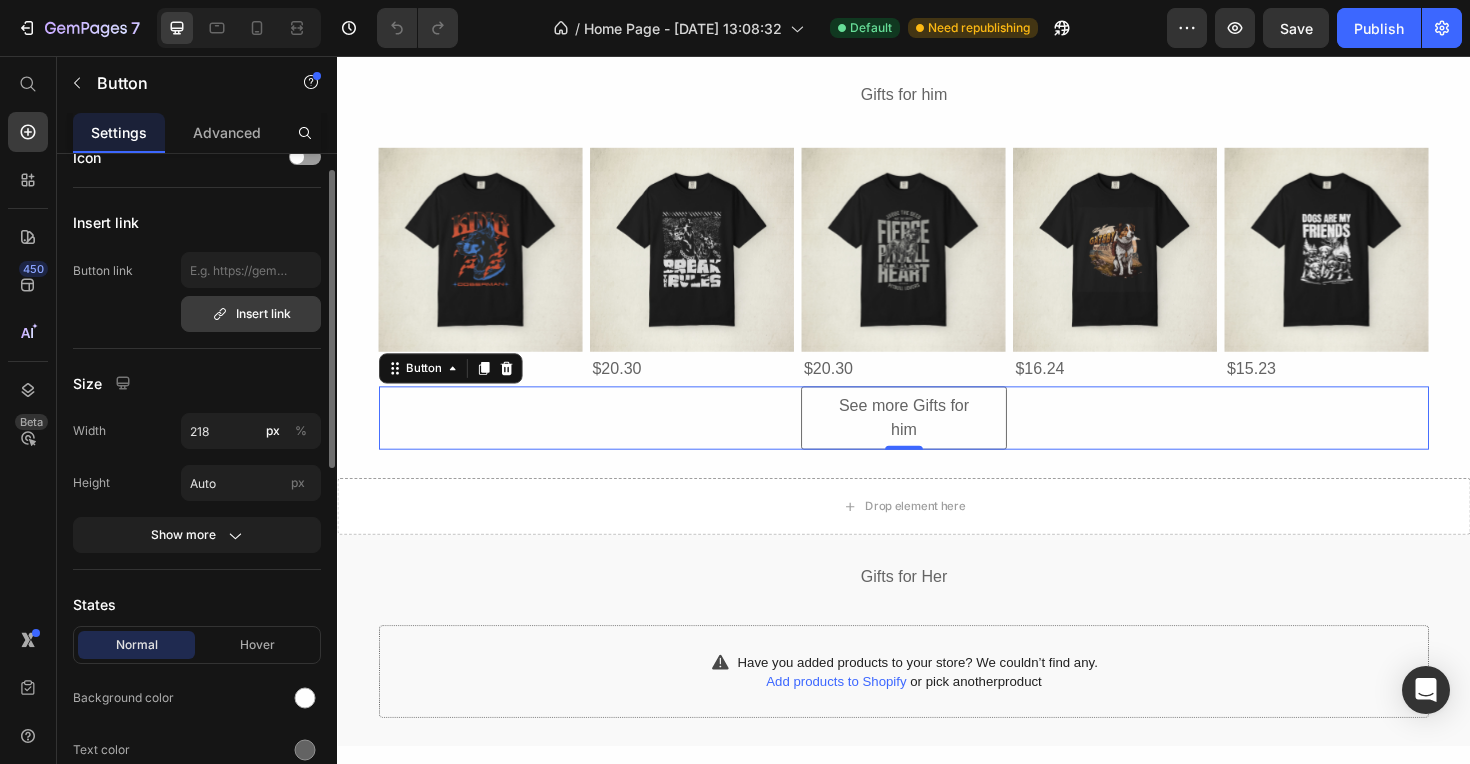 scroll, scrollTop: 18, scrollLeft: 0, axis: vertical 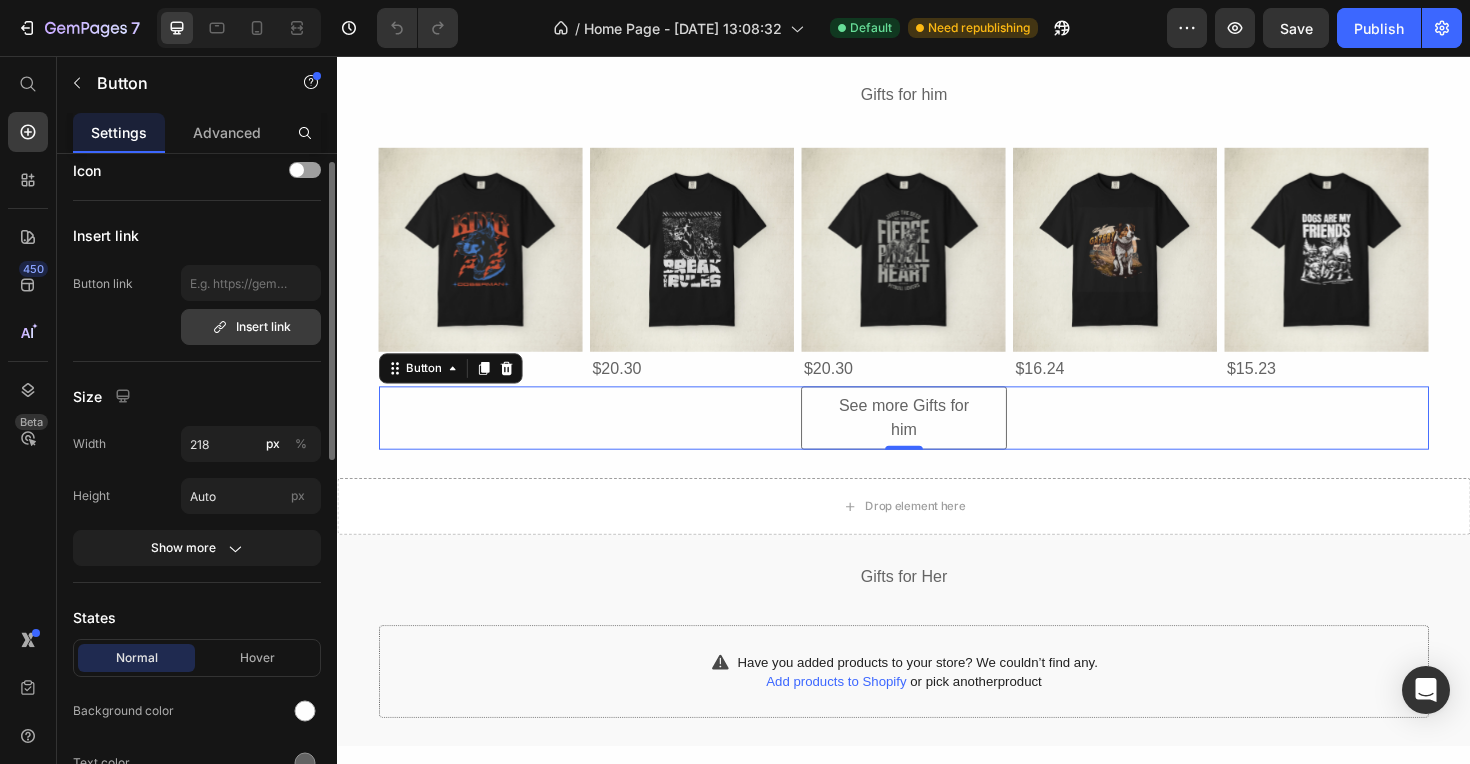 click on "Insert link" at bounding box center [251, 327] 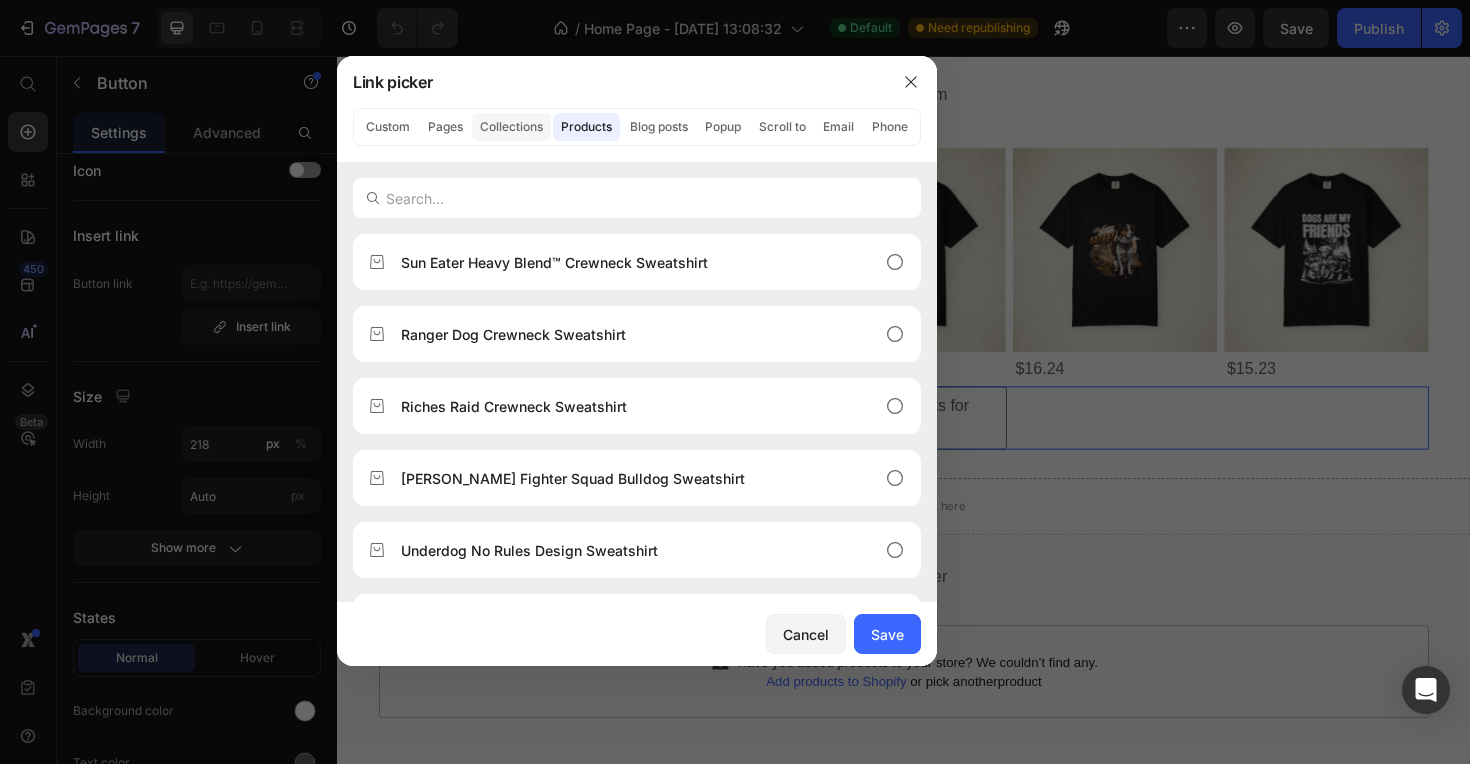 click on "Collections" 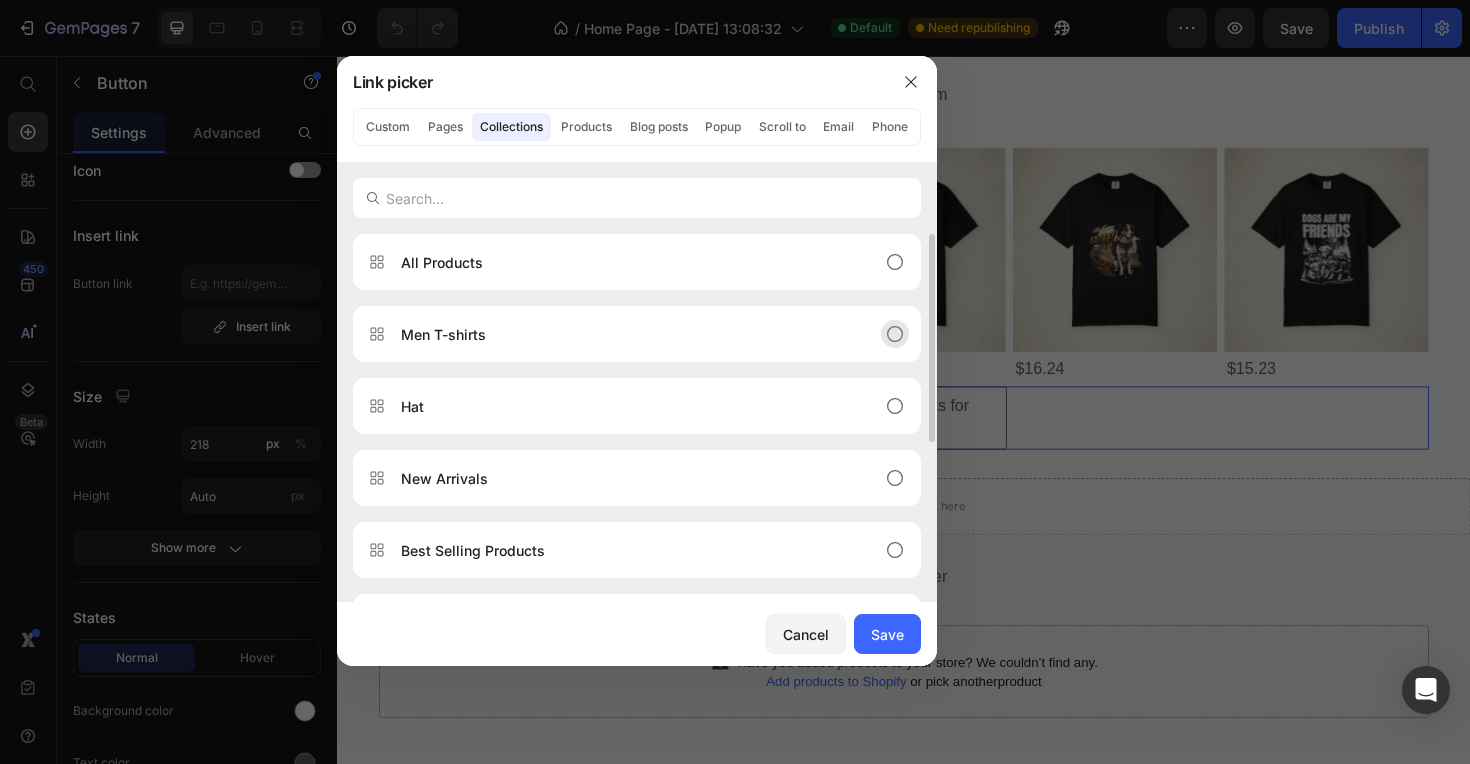 click 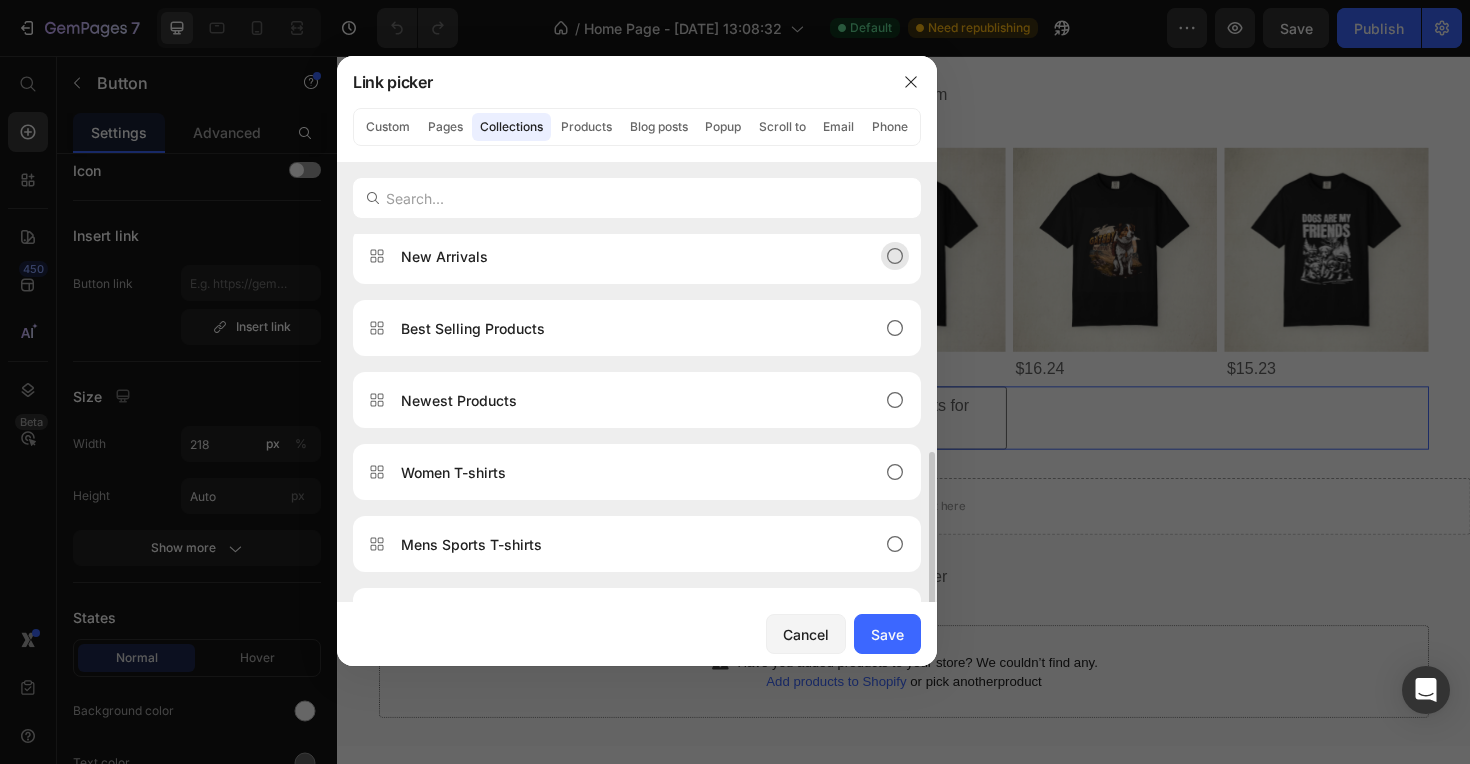 scroll, scrollTop: 280, scrollLeft: 0, axis: vertical 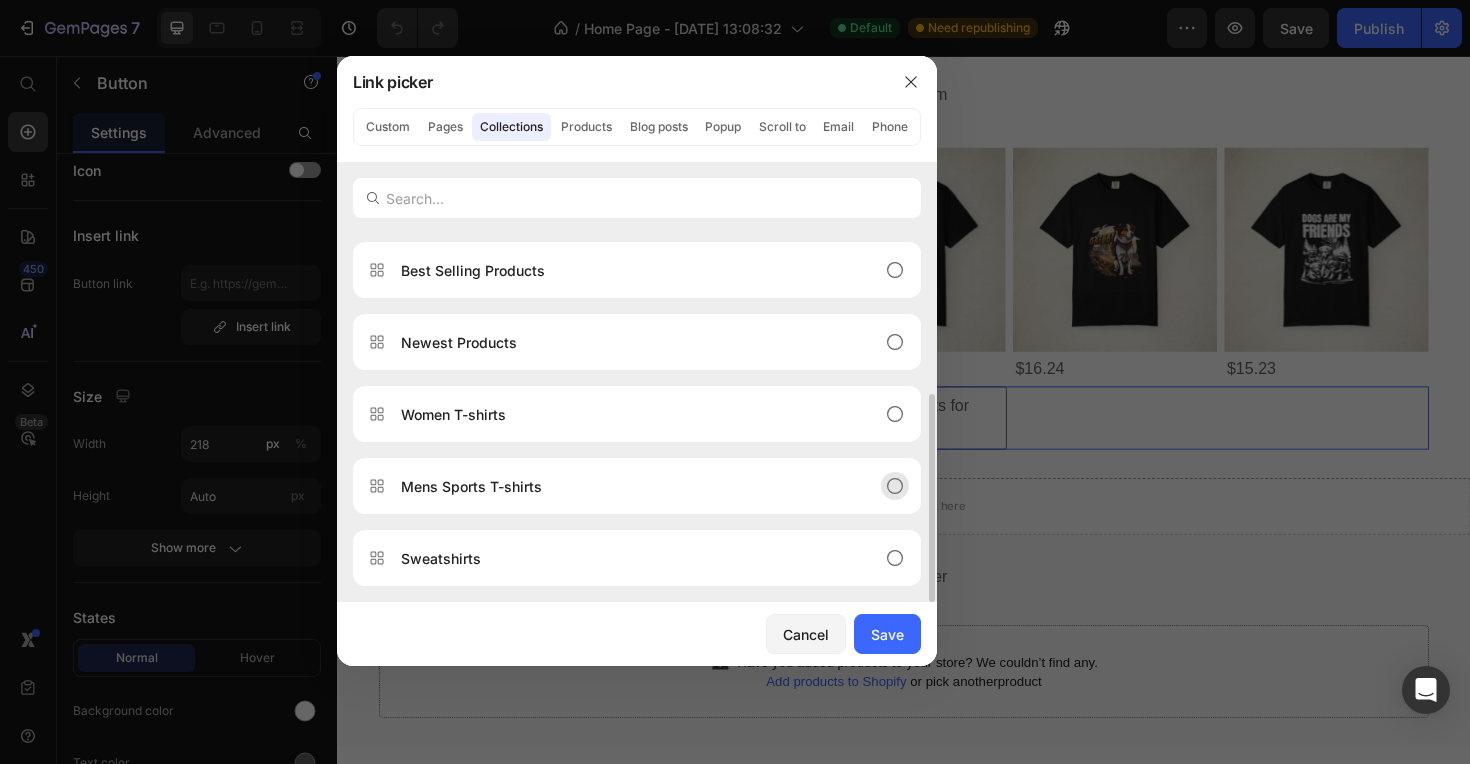 click 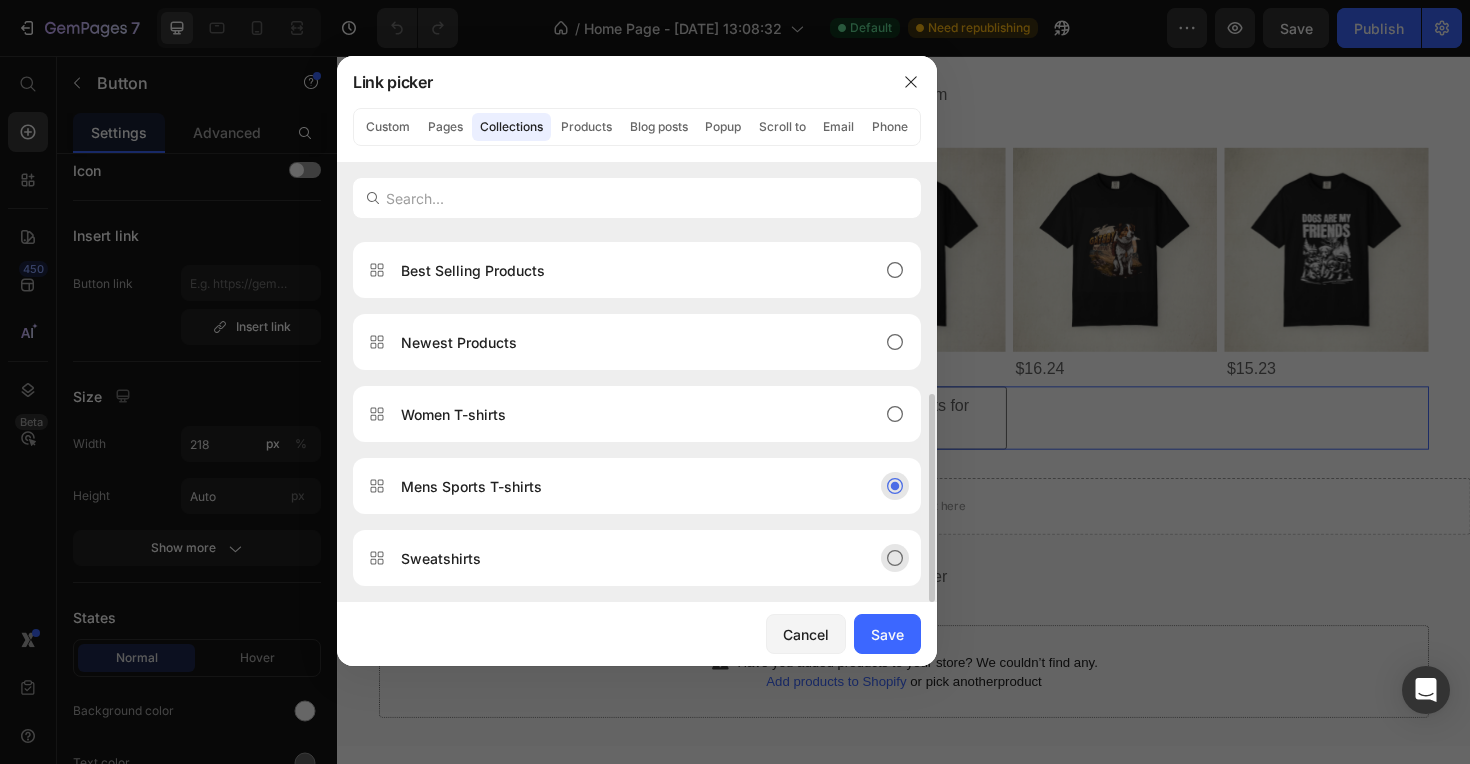 click 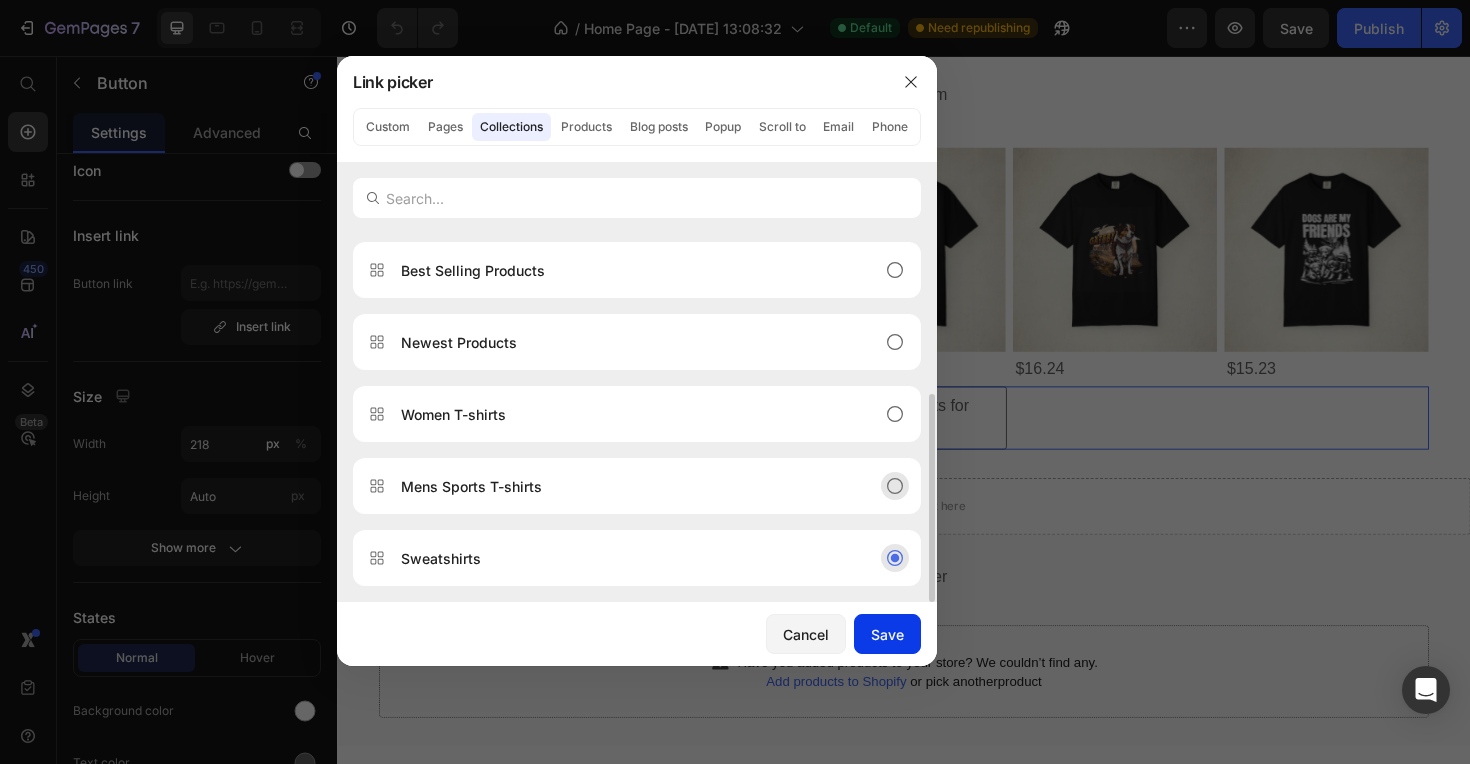click on "Save" at bounding box center (887, 634) 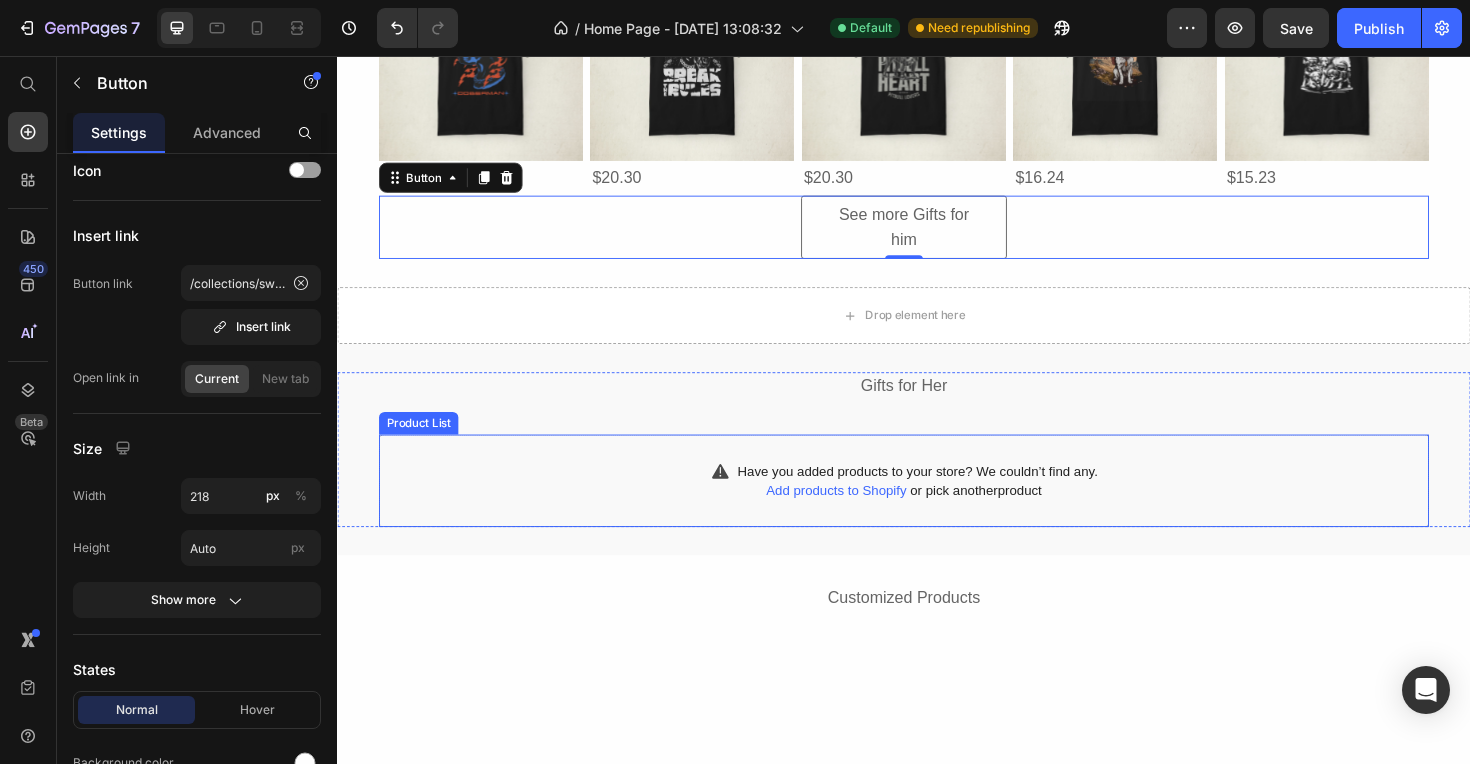 scroll, scrollTop: 1569, scrollLeft: 0, axis: vertical 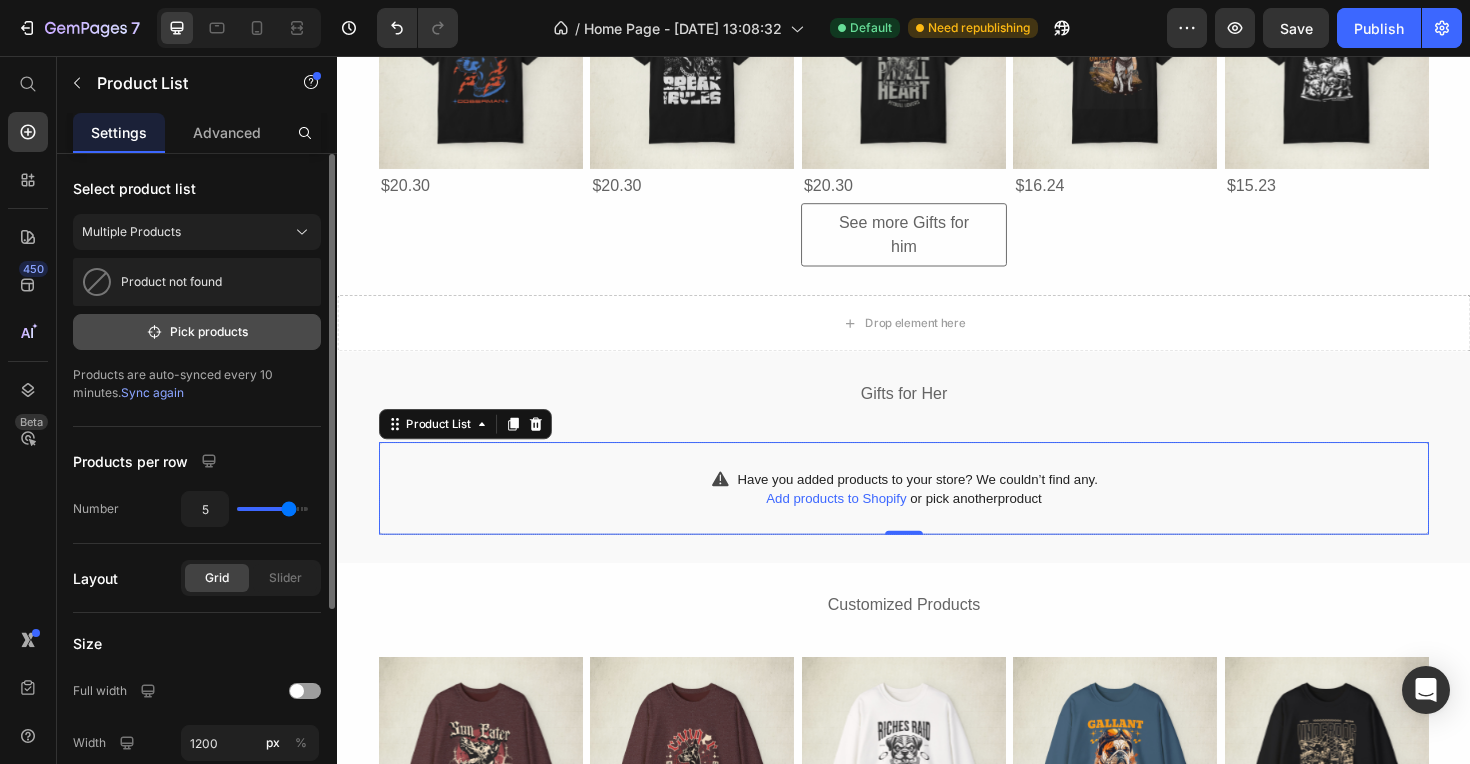click on "Pick products" at bounding box center [197, 332] 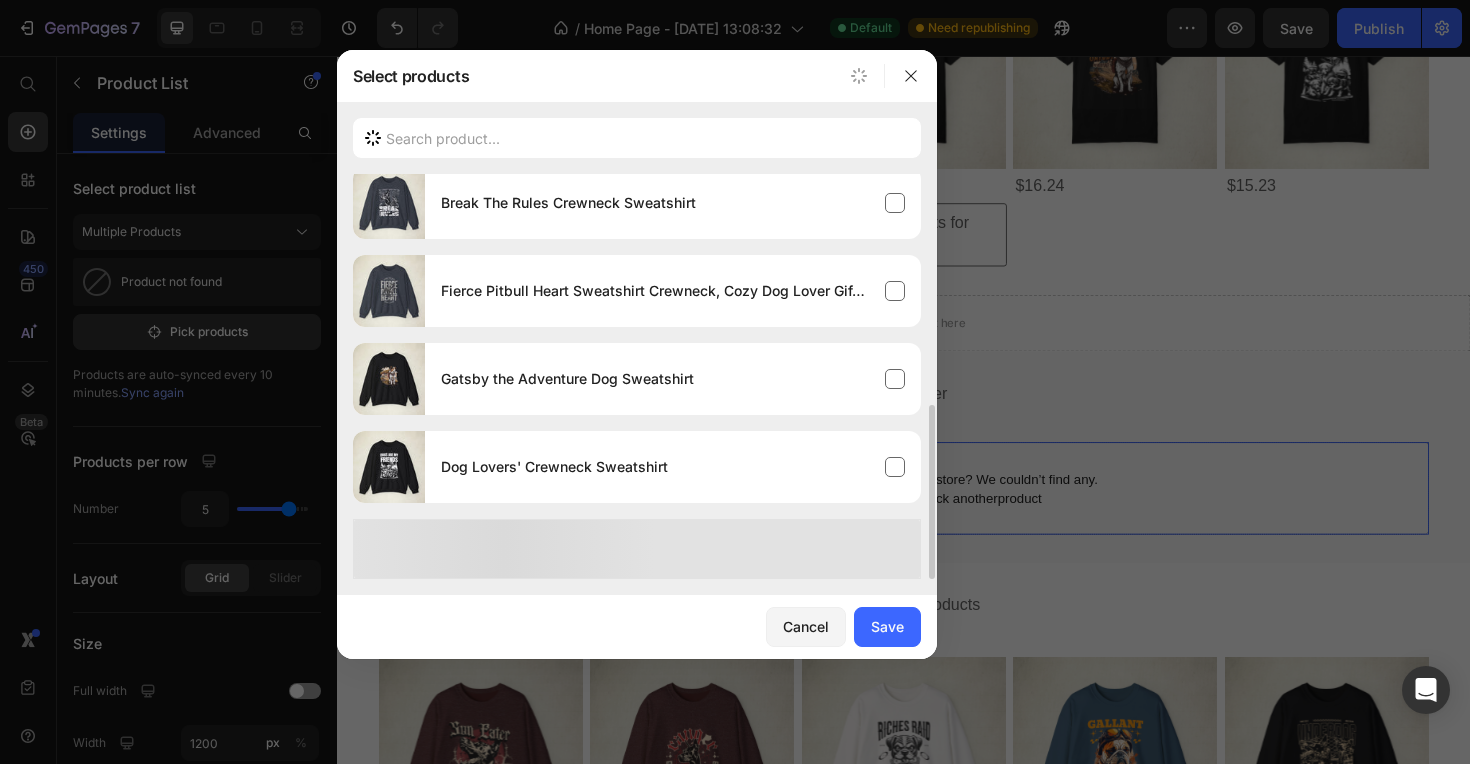 scroll, scrollTop: 0, scrollLeft: 0, axis: both 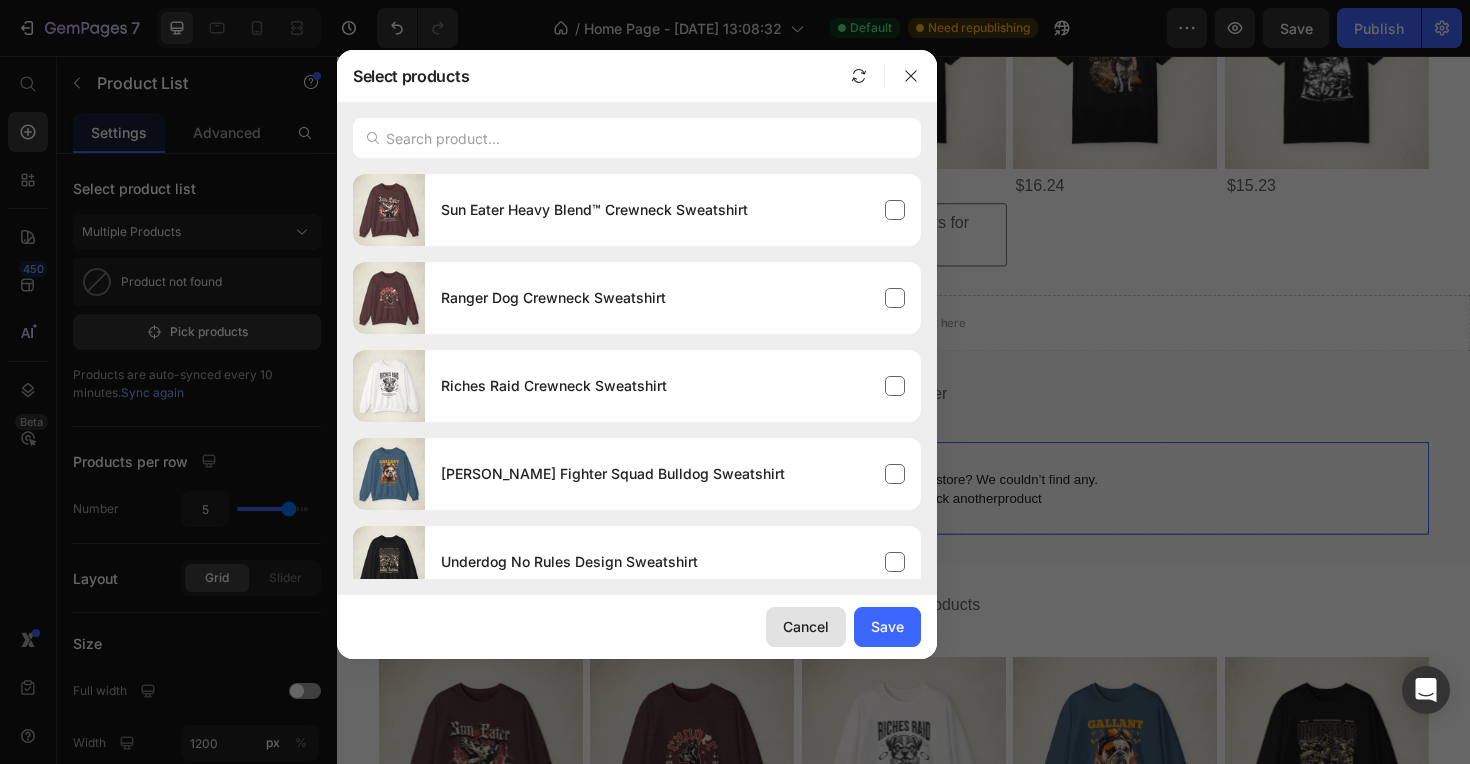 click on "Cancel" at bounding box center [806, 626] 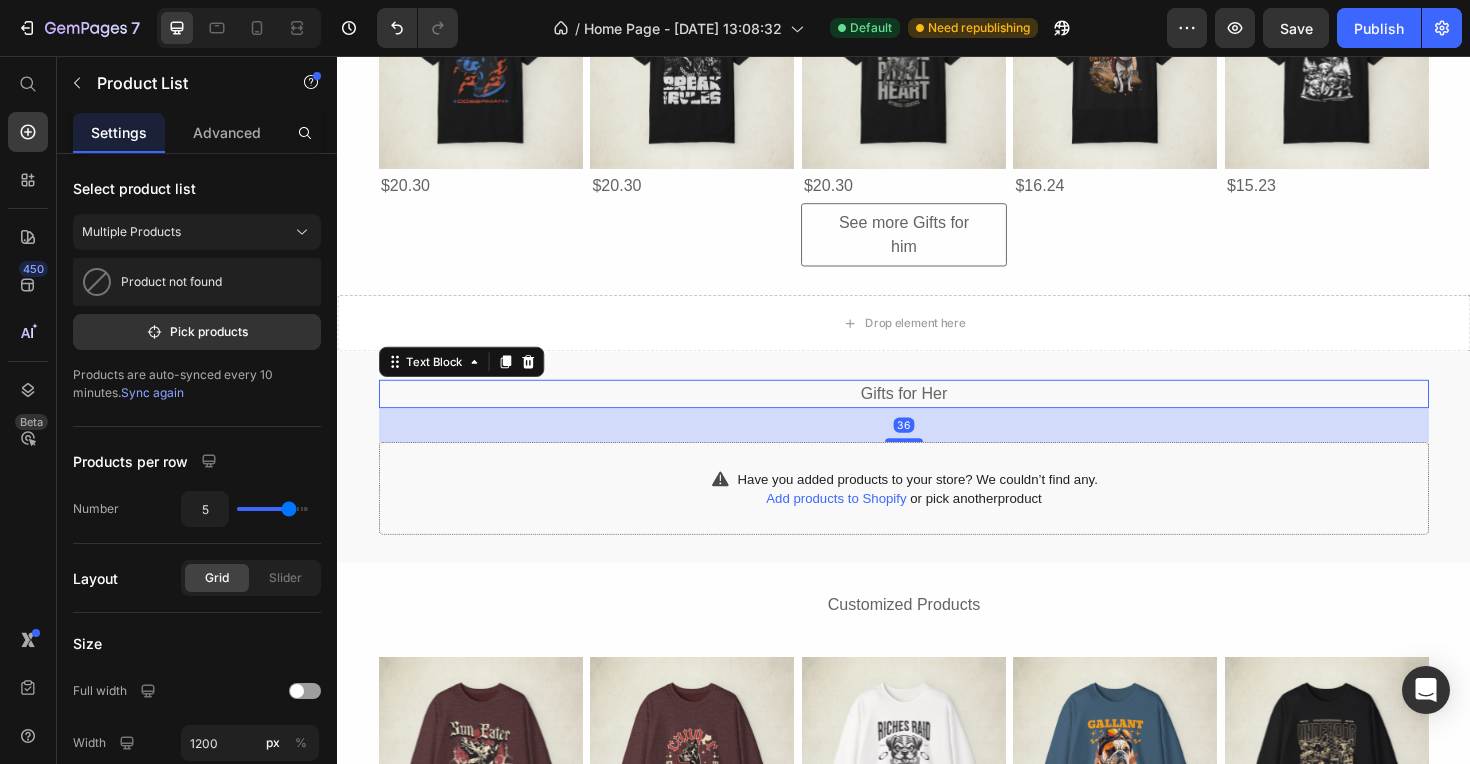 click on "Gifts for Her" at bounding box center (937, 414) 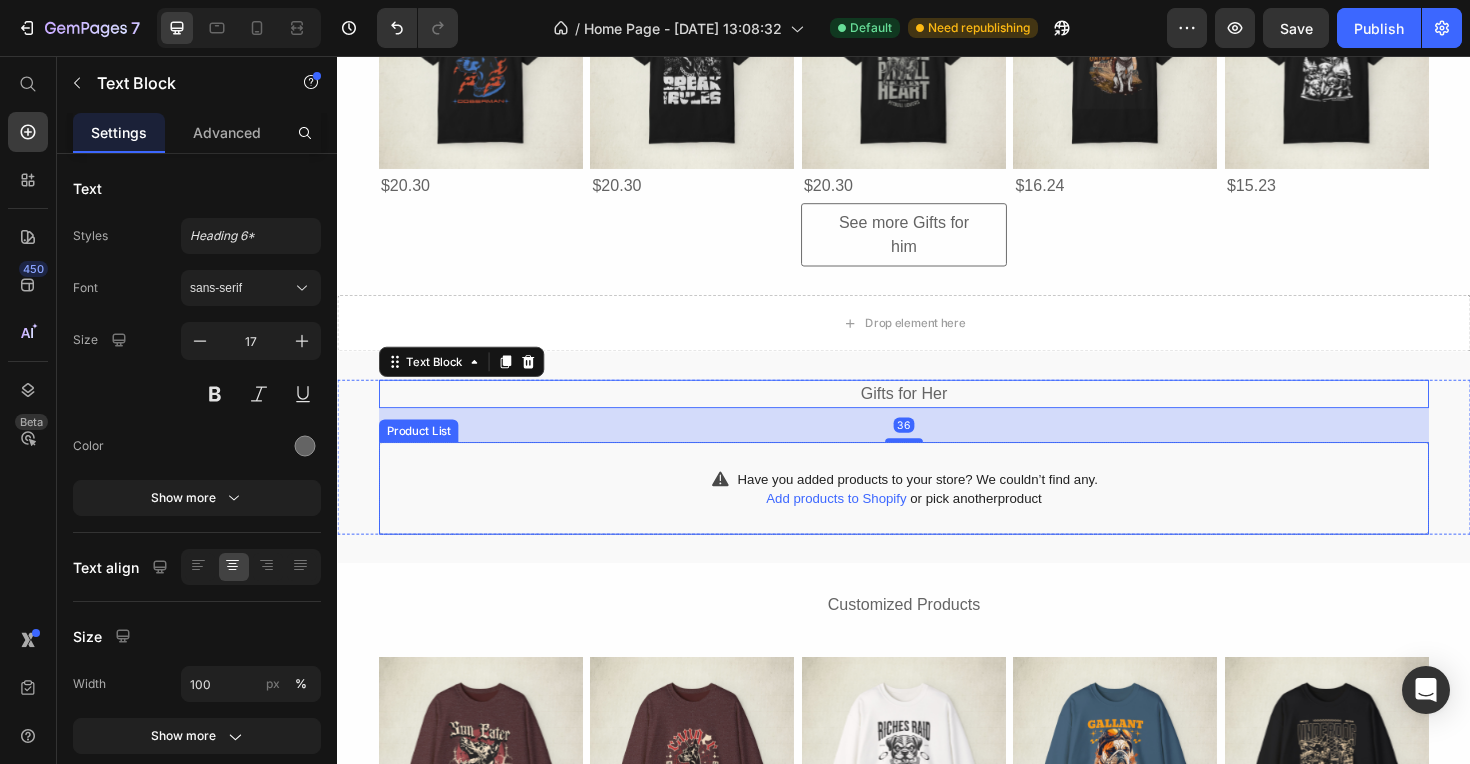 click on "Have you added products to your store? We couldn’t find any. Add products to Shopify   or pick another  product" at bounding box center [937, 514] 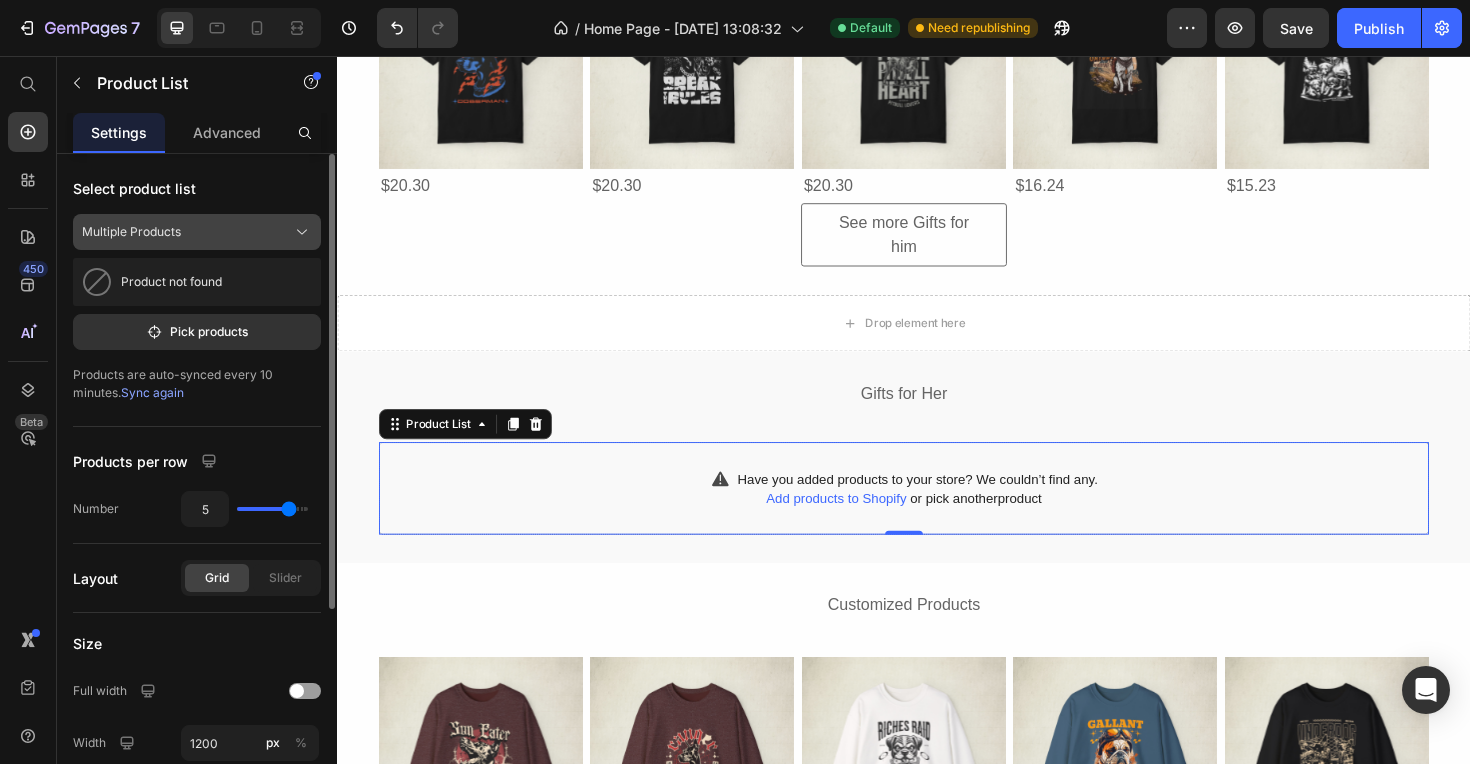 click on "Multiple Products" 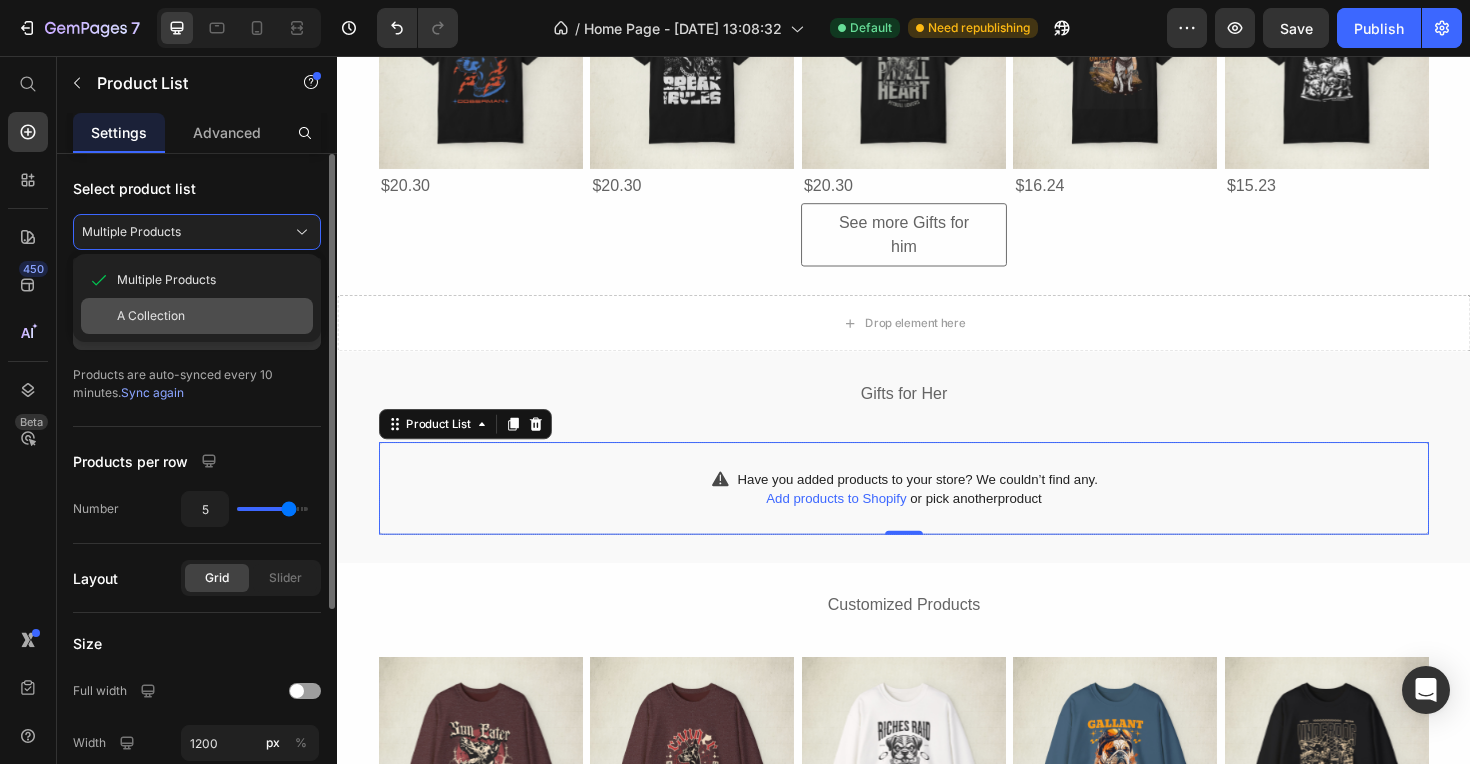 click on "A Collection" at bounding box center (211, 316) 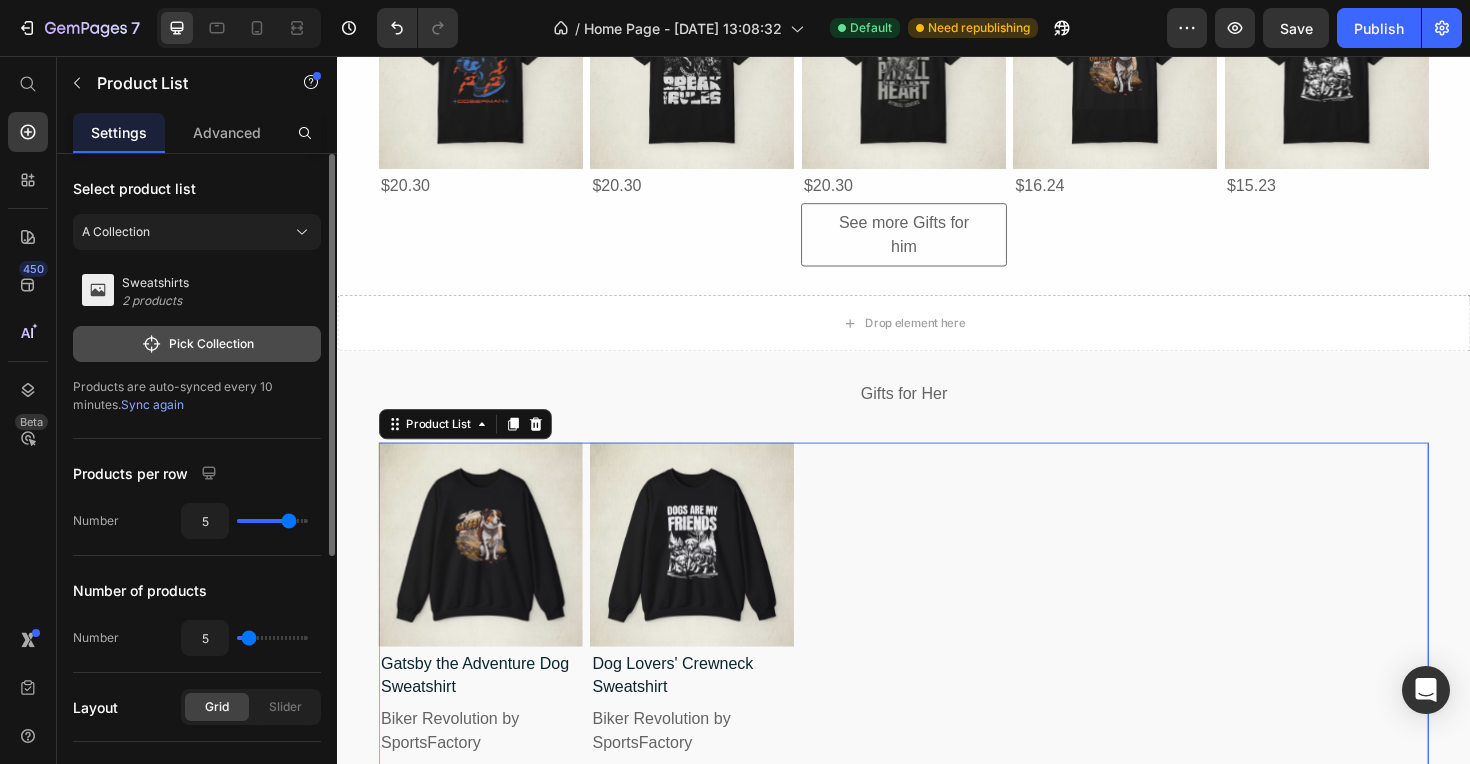 click on "Pick Collection" at bounding box center [197, 344] 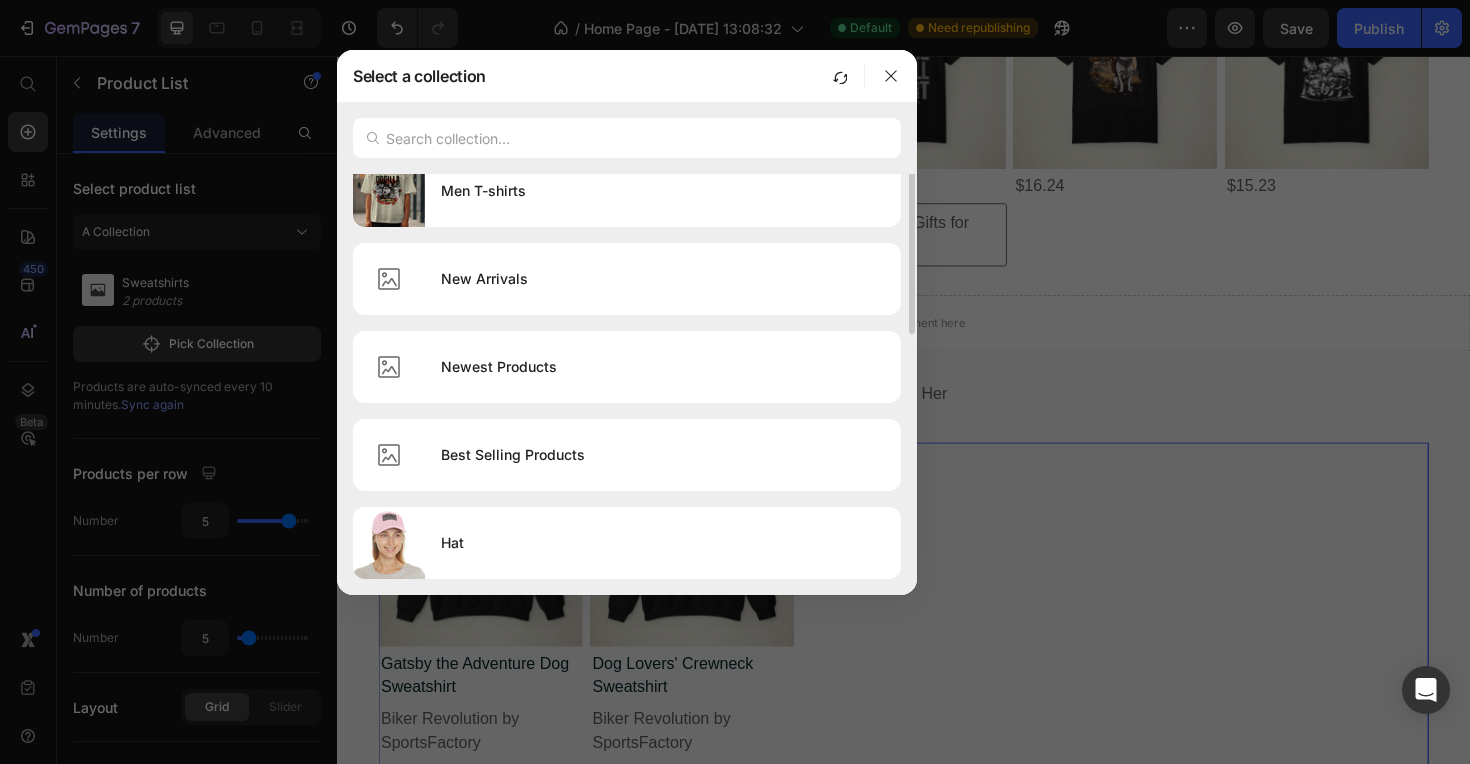 scroll, scrollTop: 0, scrollLeft: 0, axis: both 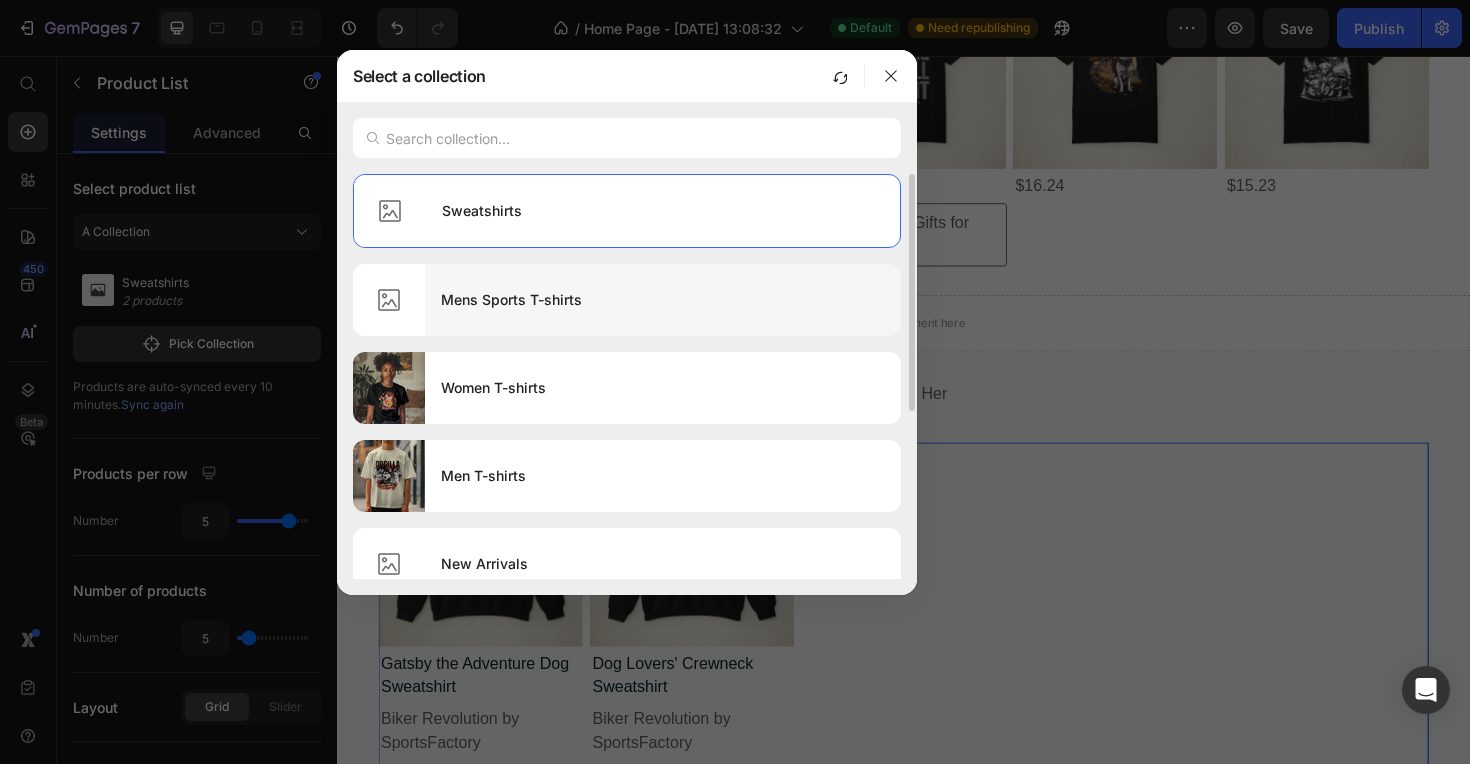 click on "Mens Sports T-shirts" at bounding box center [663, 300] 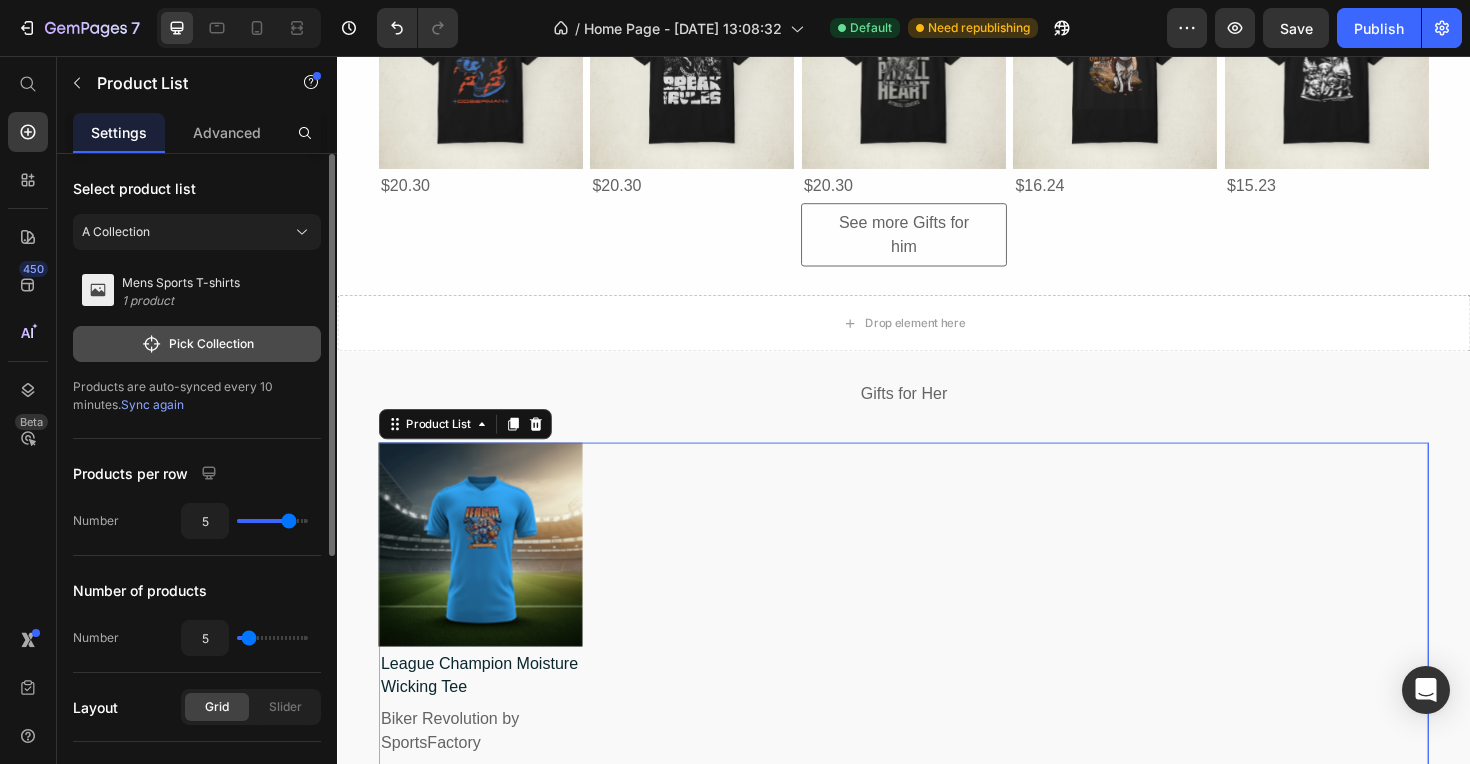 click on "Pick Collection" at bounding box center [197, 344] 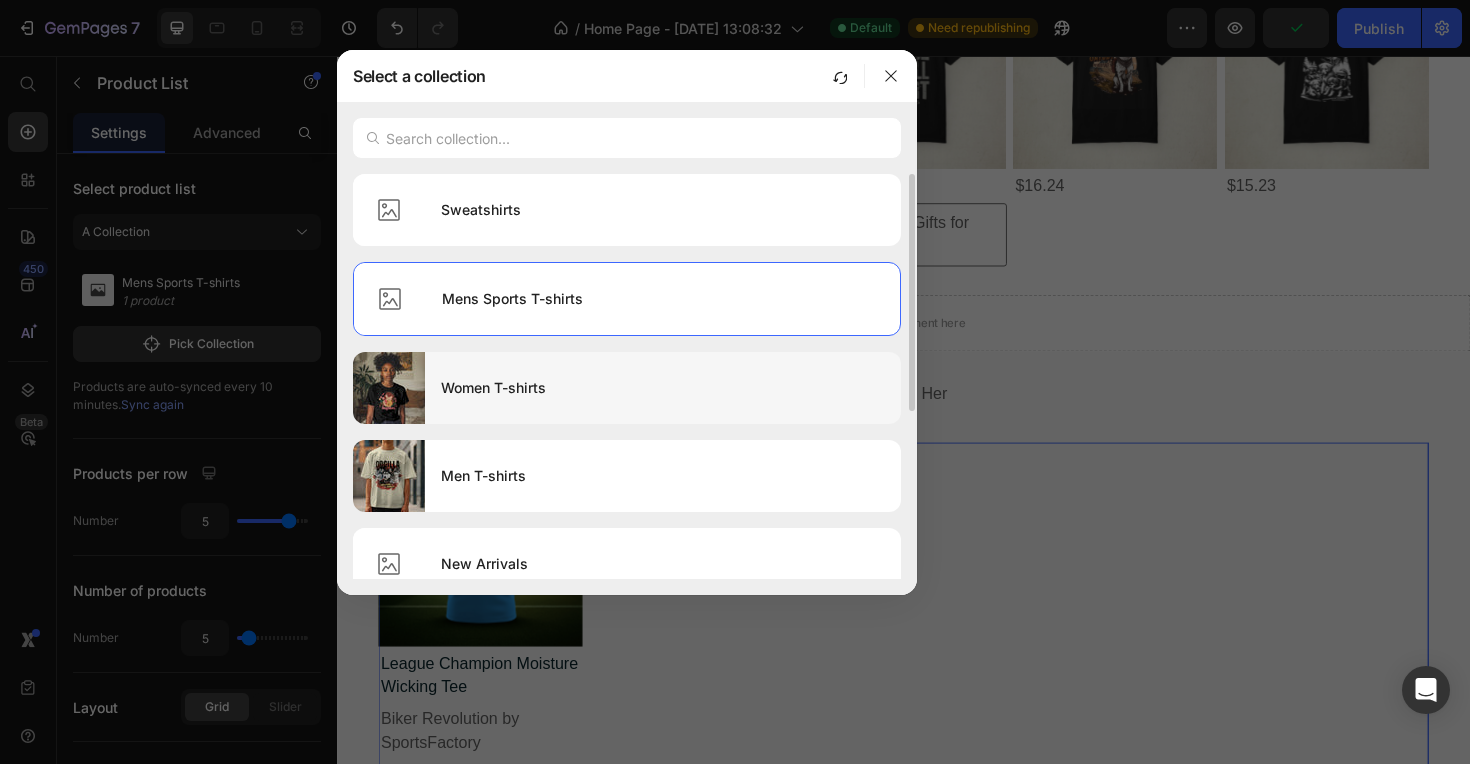 click on "Women T-shirts" at bounding box center [663, 388] 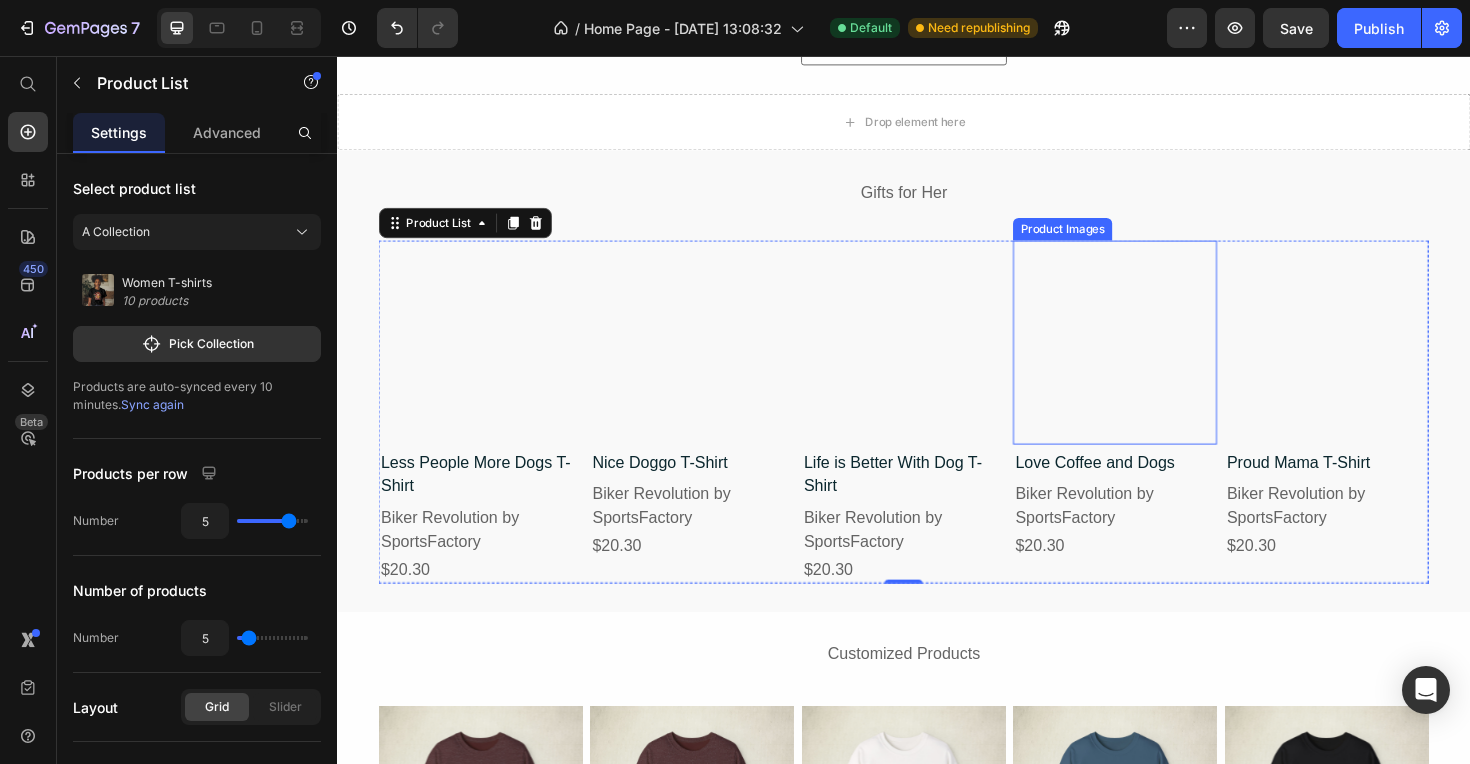 scroll, scrollTop: 1789, scrollLeft: 0, axis: vertical 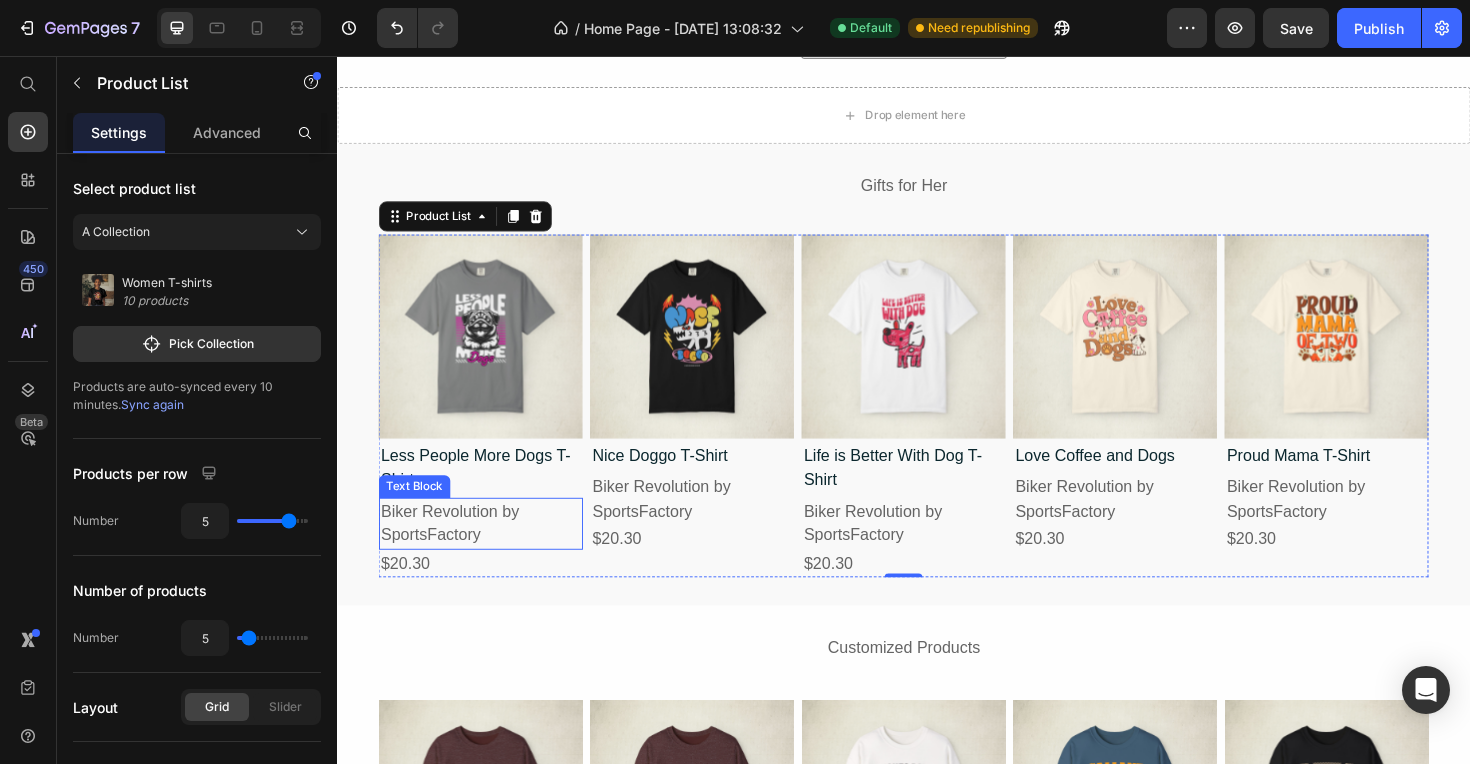 click on "Biker Revolution by SportsFactory" at bounding box center [489, 551] 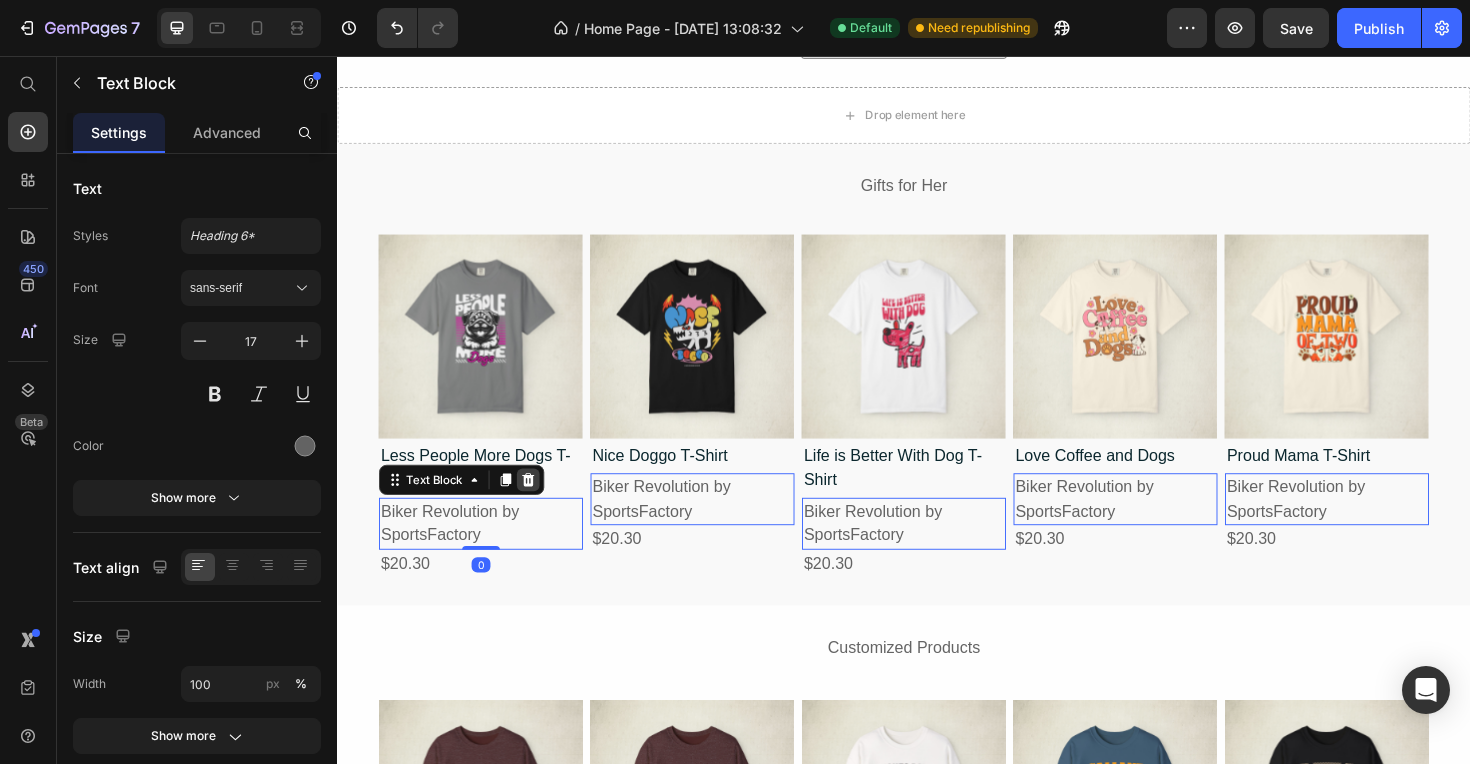 click at bounding box center (539, 505) 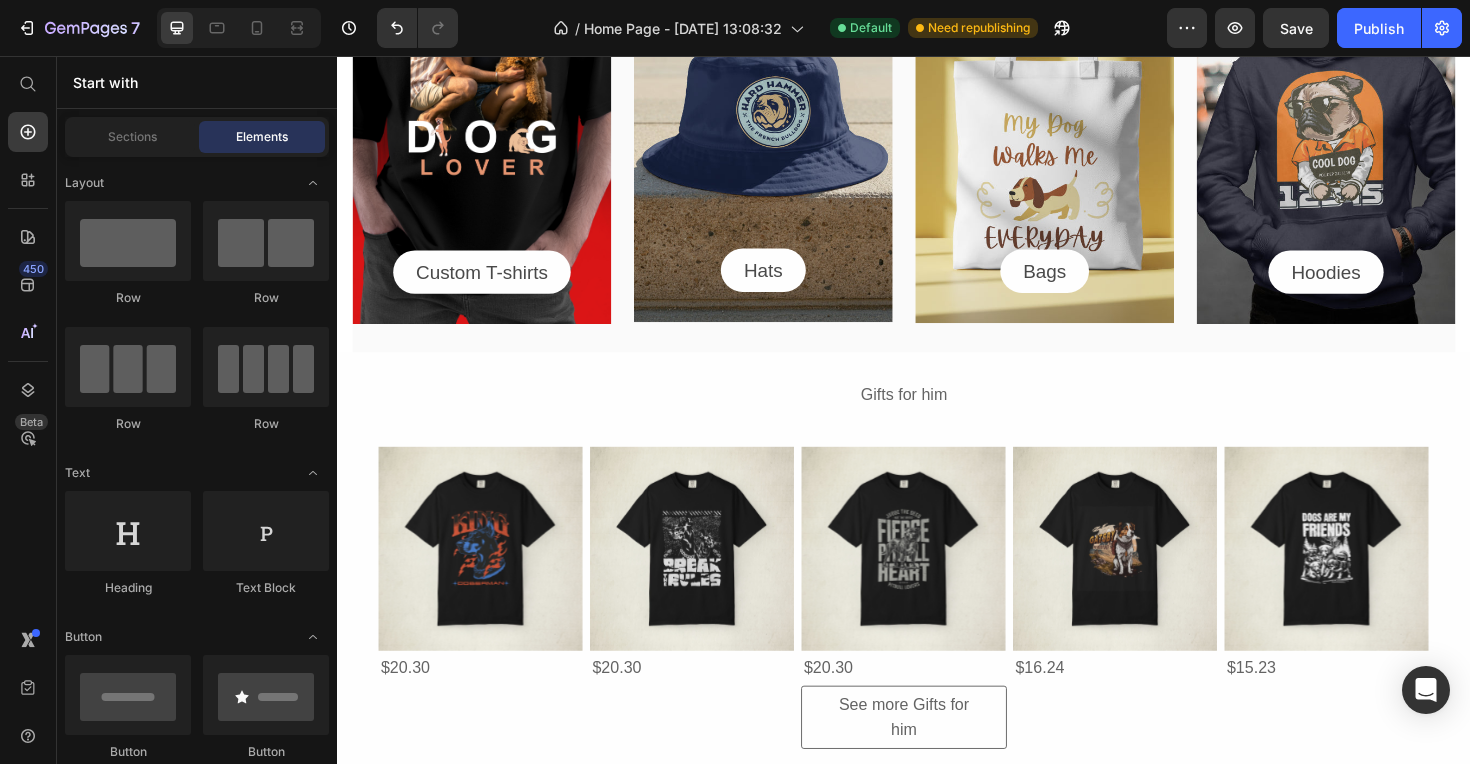 scroll, scrollTop: 942, scrollLeft: 0, axis: vertical 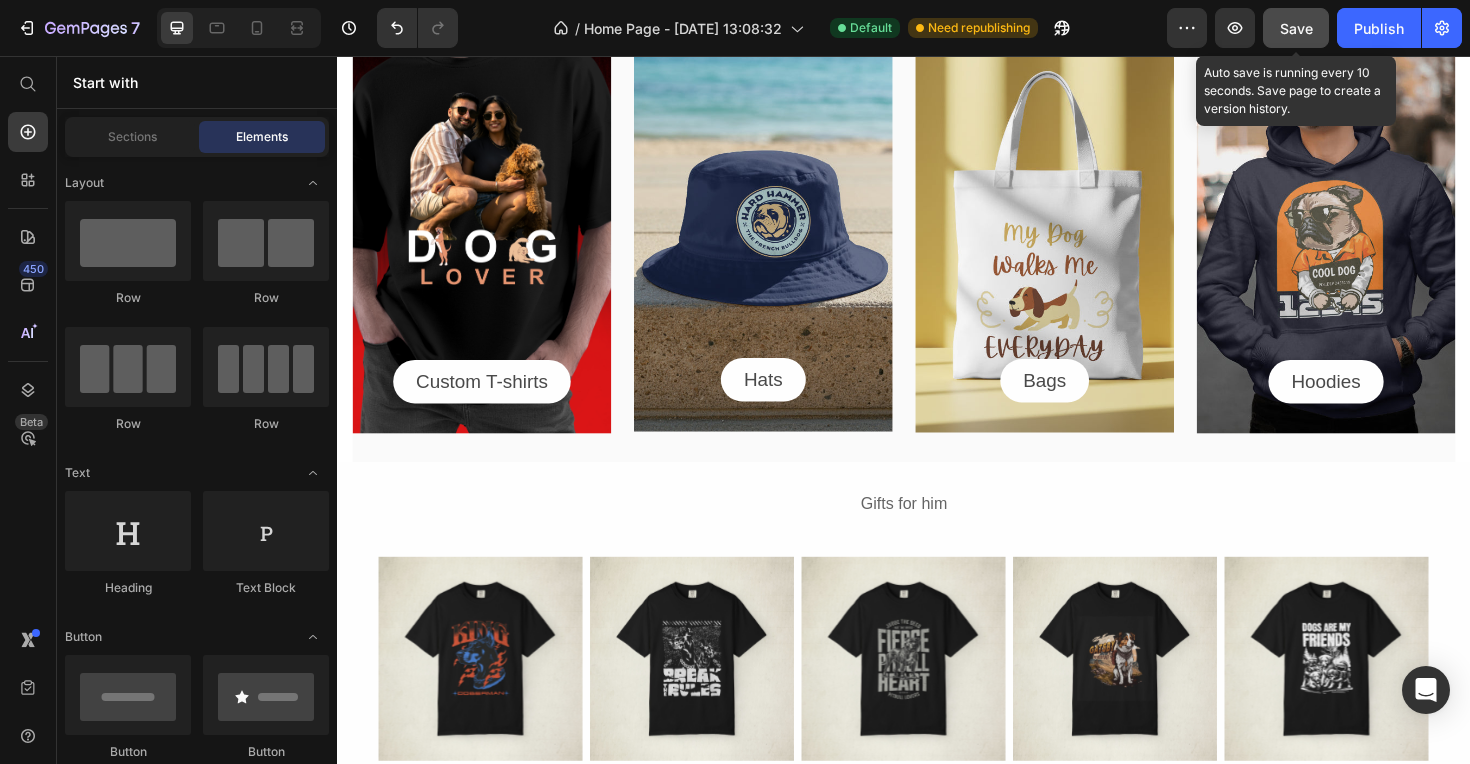 click on "Save" 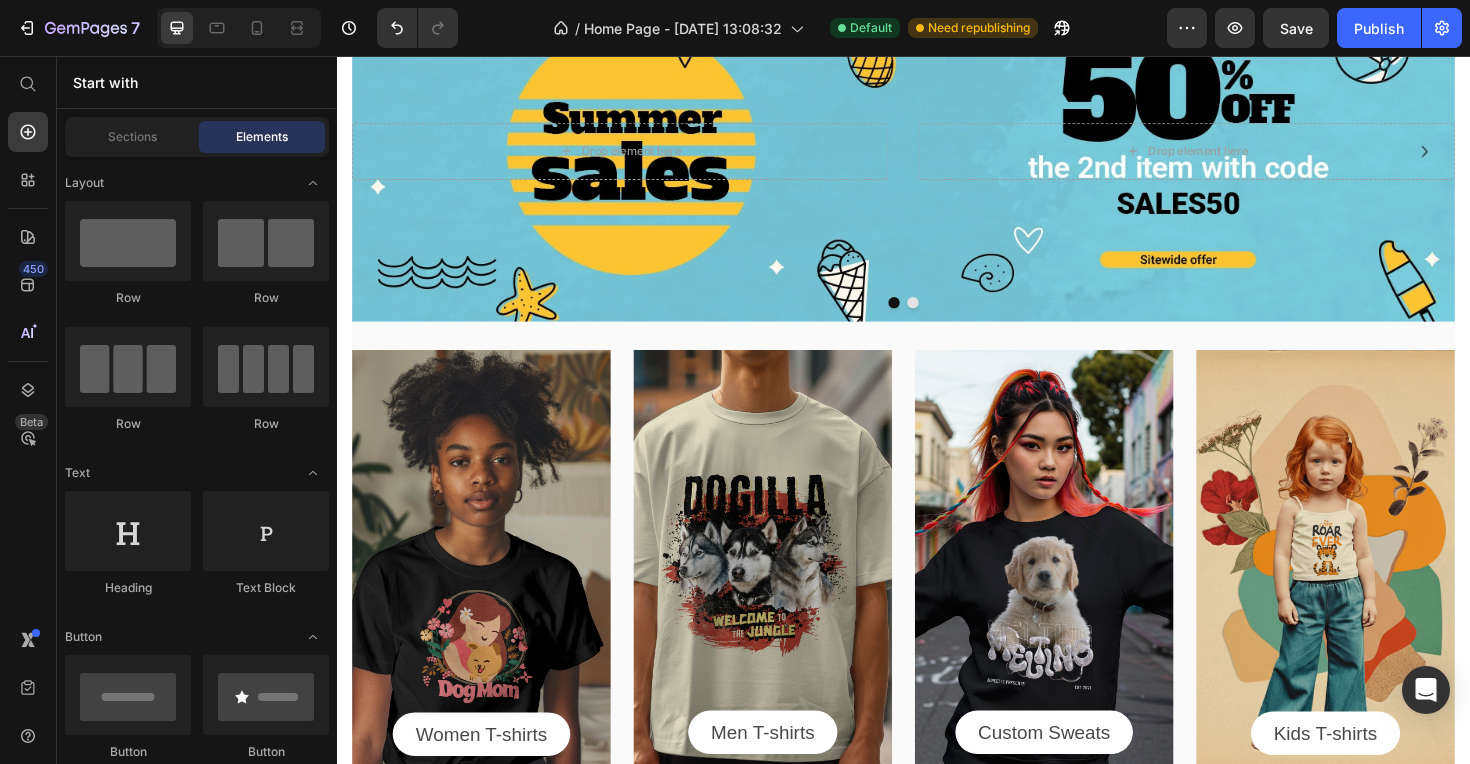 scroll, scrollTop: 0, scrollLeft: 0, axis: both 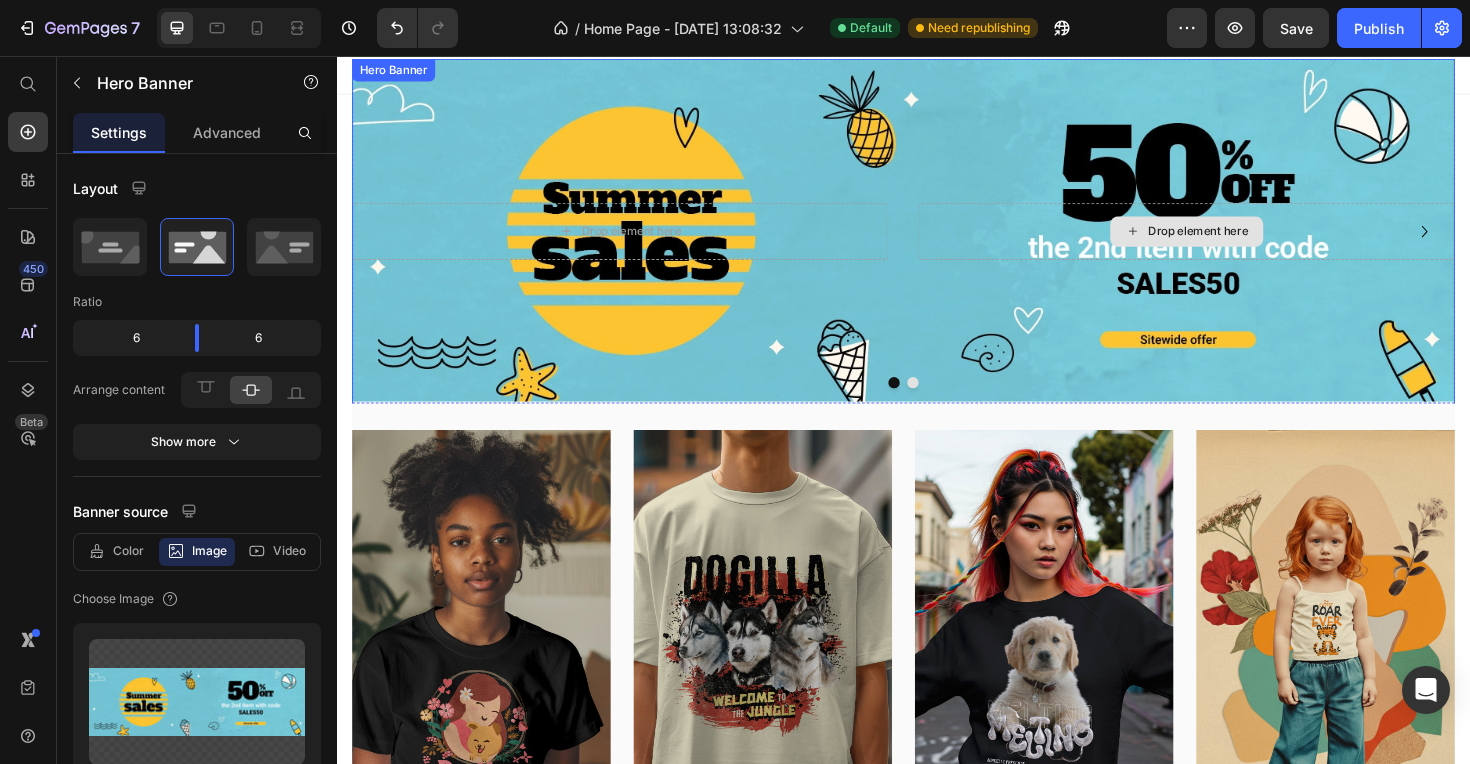 click on "Drop element here" at bounding box center [1237, 242] 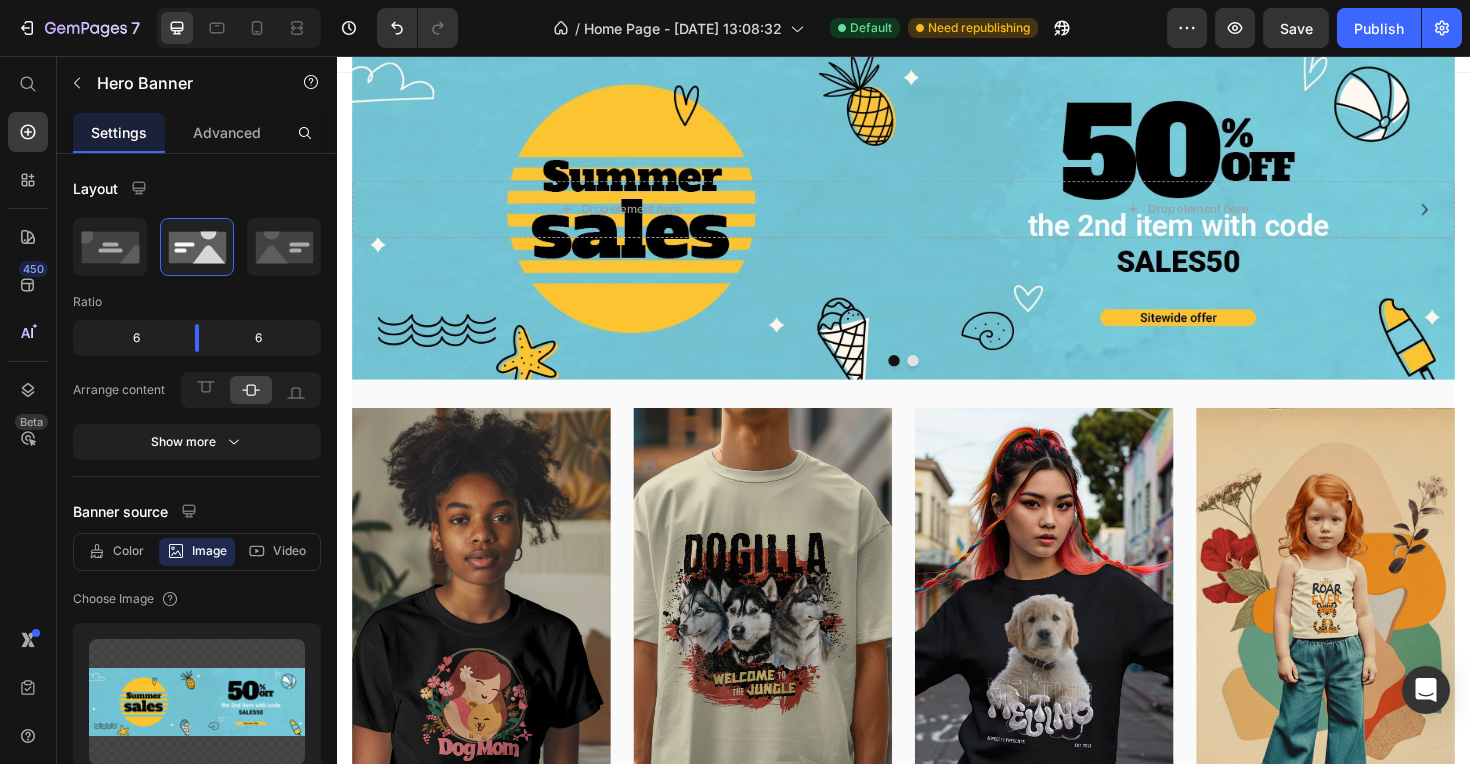 scroll, scrollTop: 0, scrollLeft: 0, axis: both 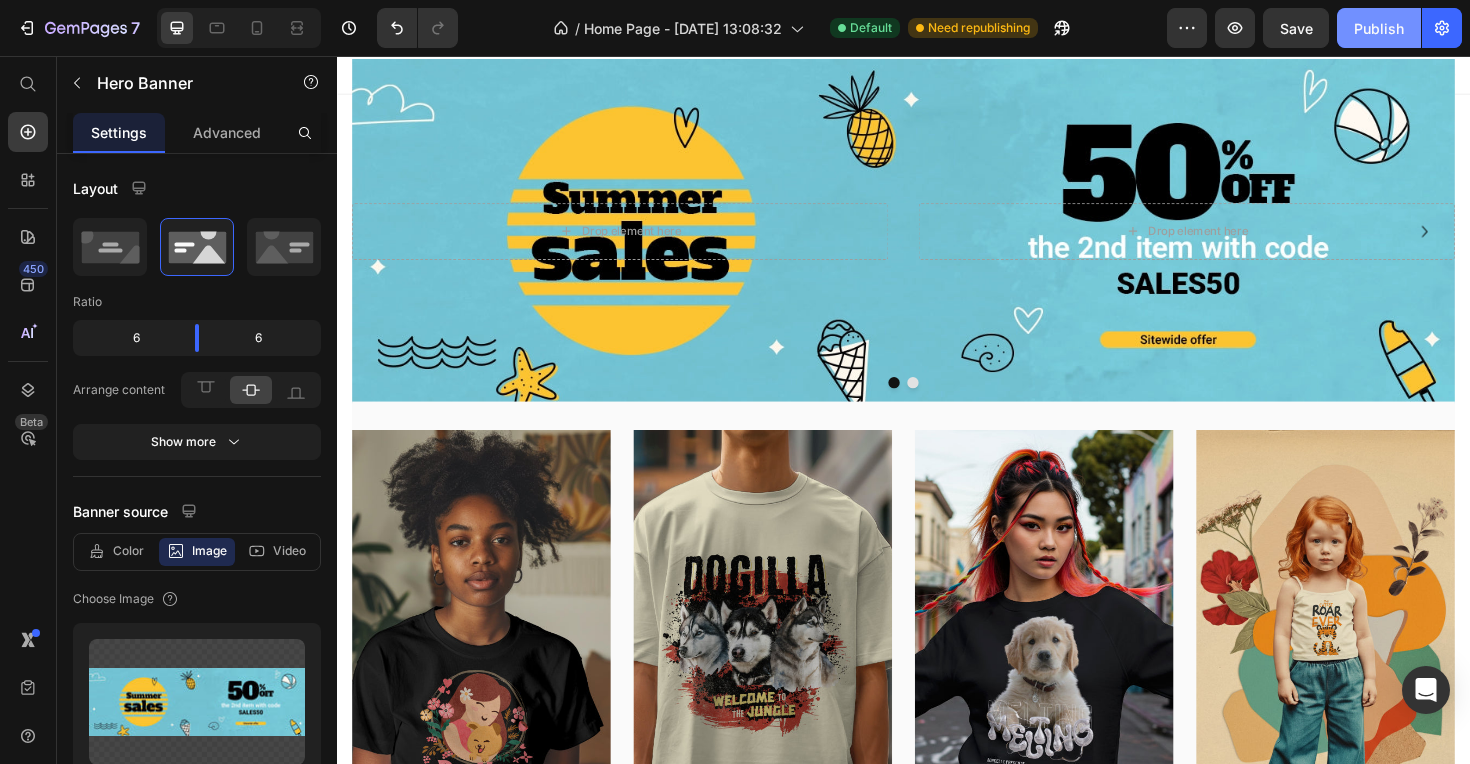 click on "Publish" at bounding box center [1379, 28] 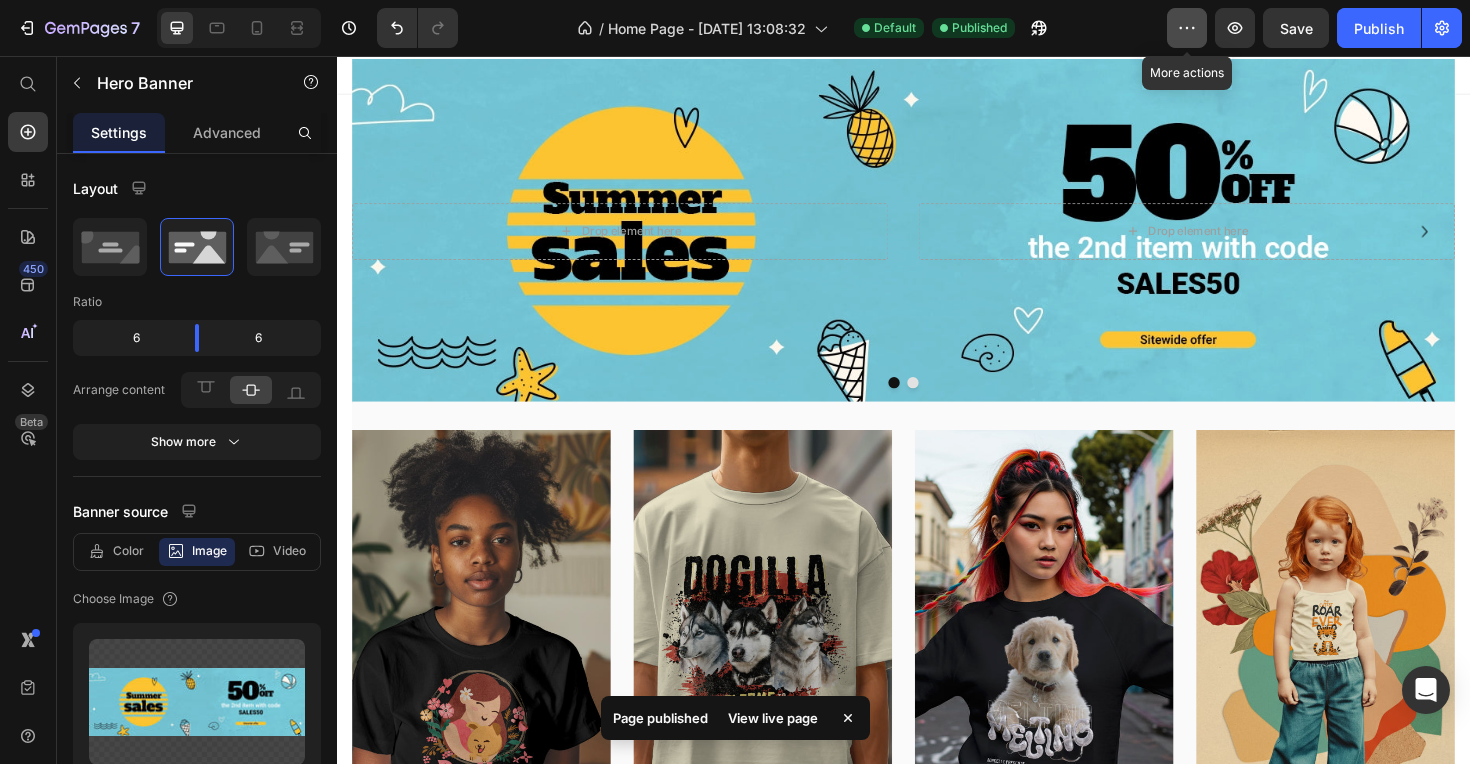 click 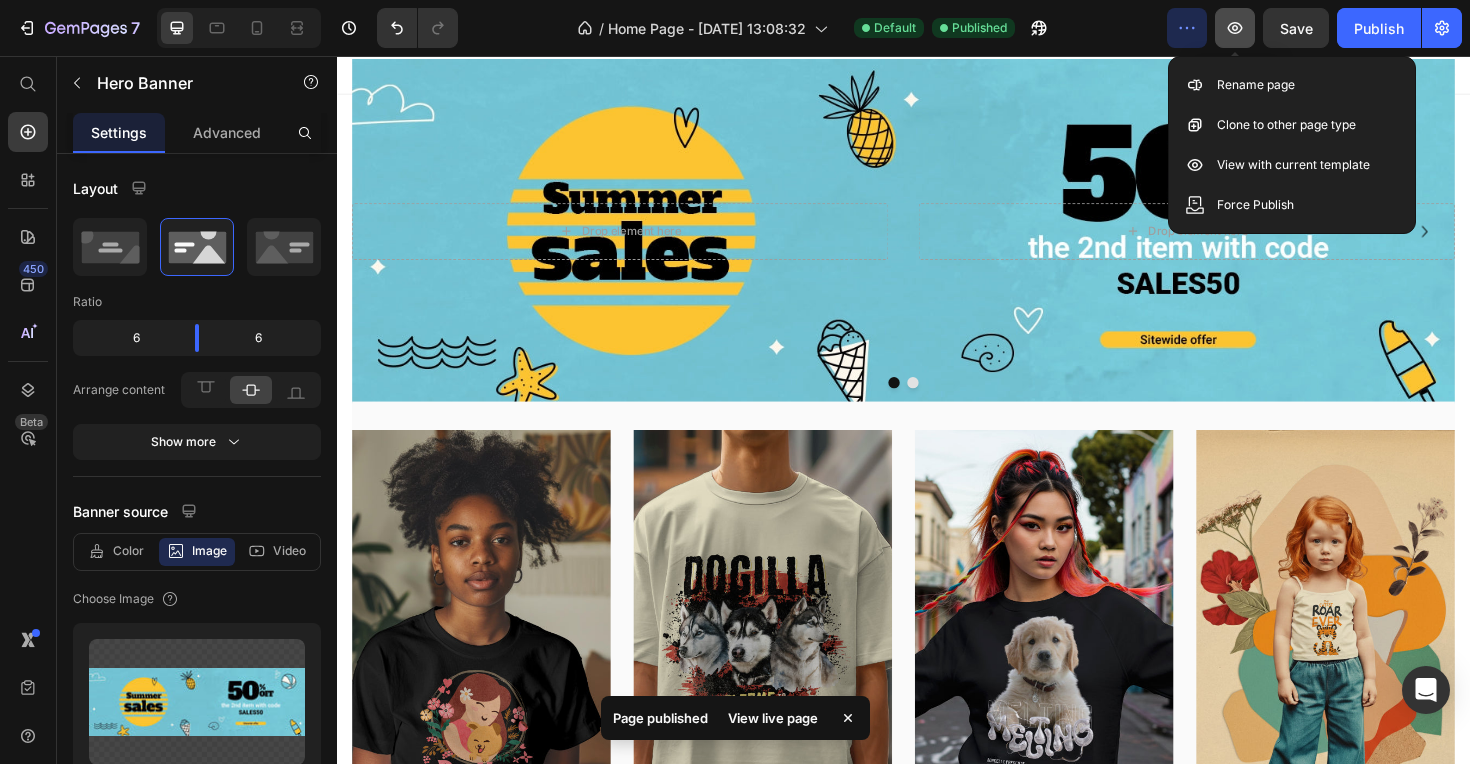 click 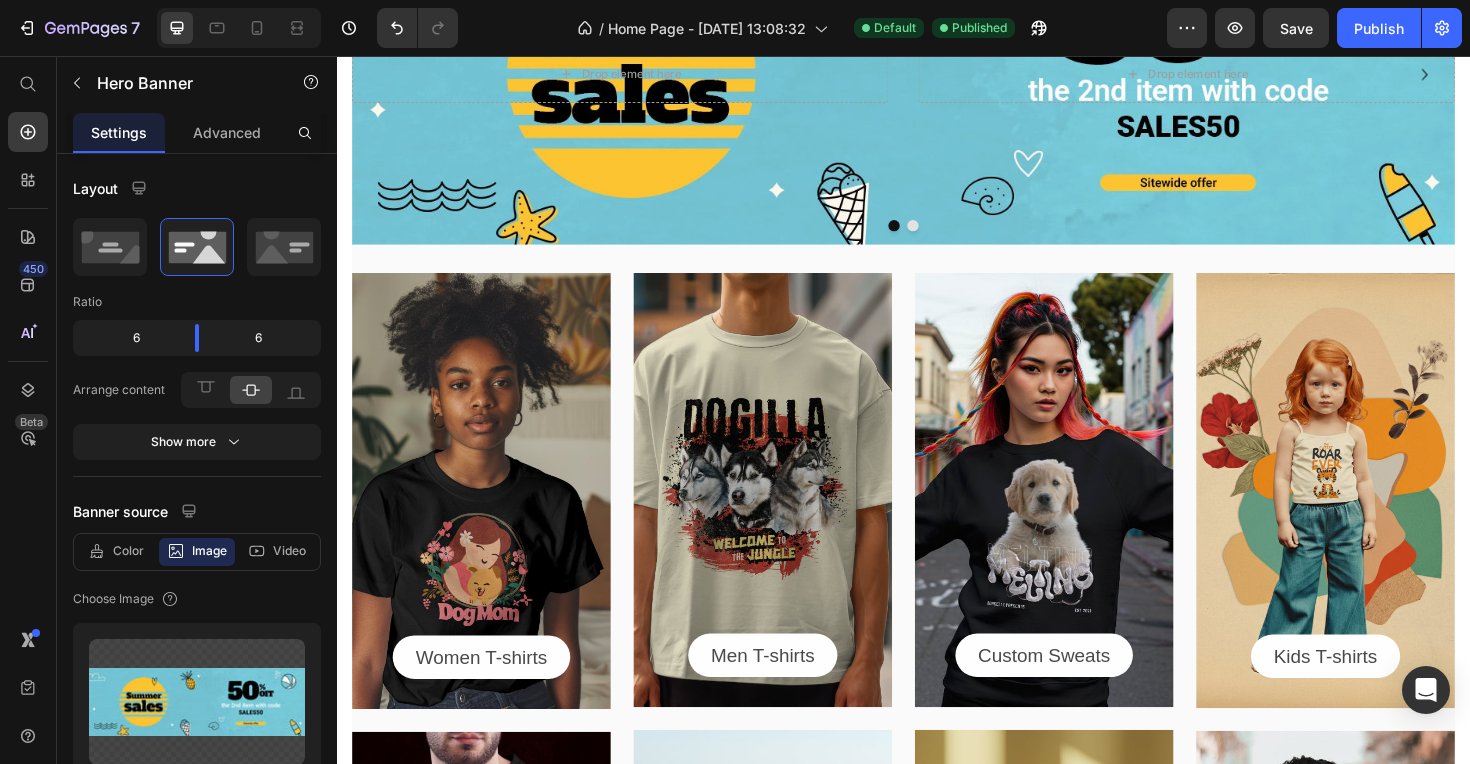 scroll, scrollTop: 0, scrollLeft: 0, axis: both 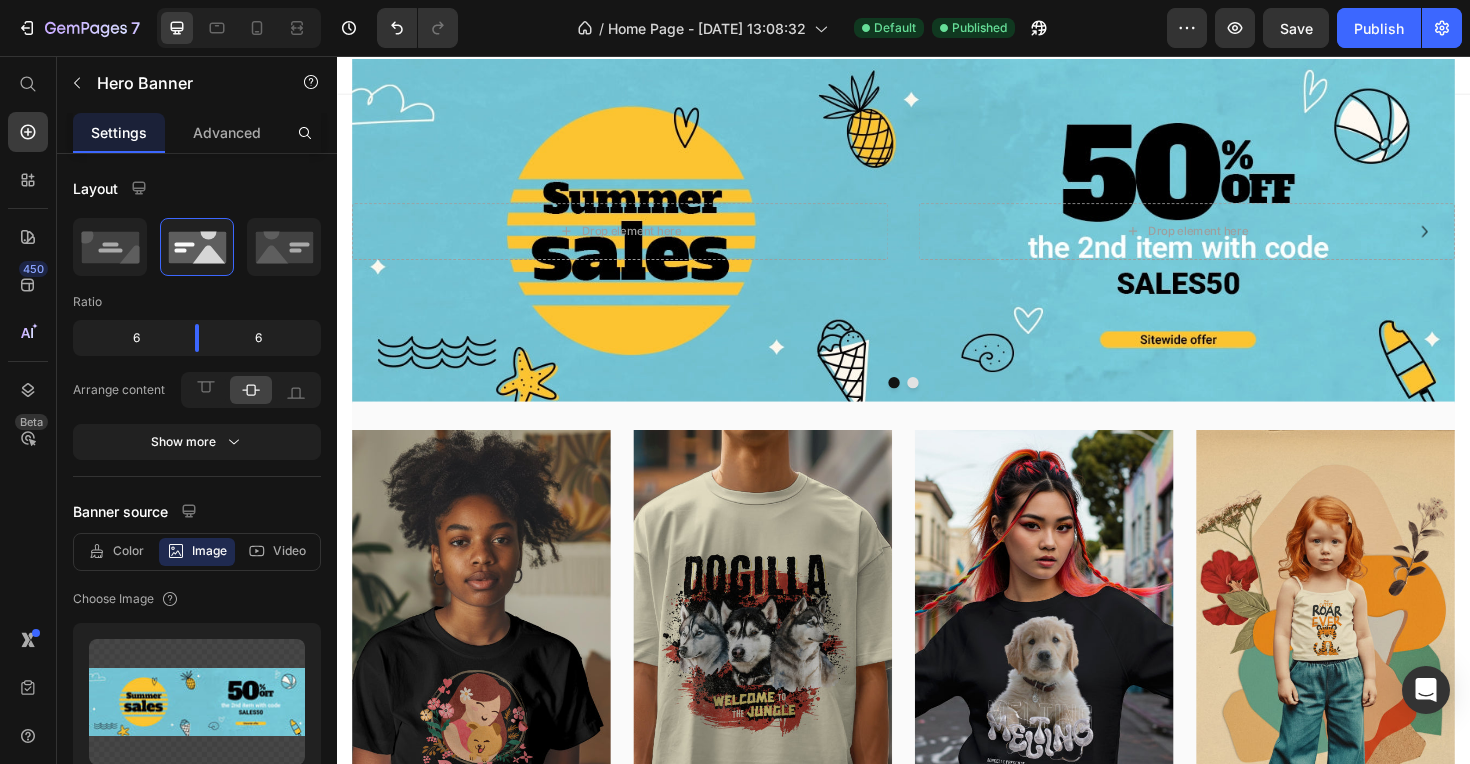 click on "Drop element here
Drop element here" at bounding box center (937, 242) 